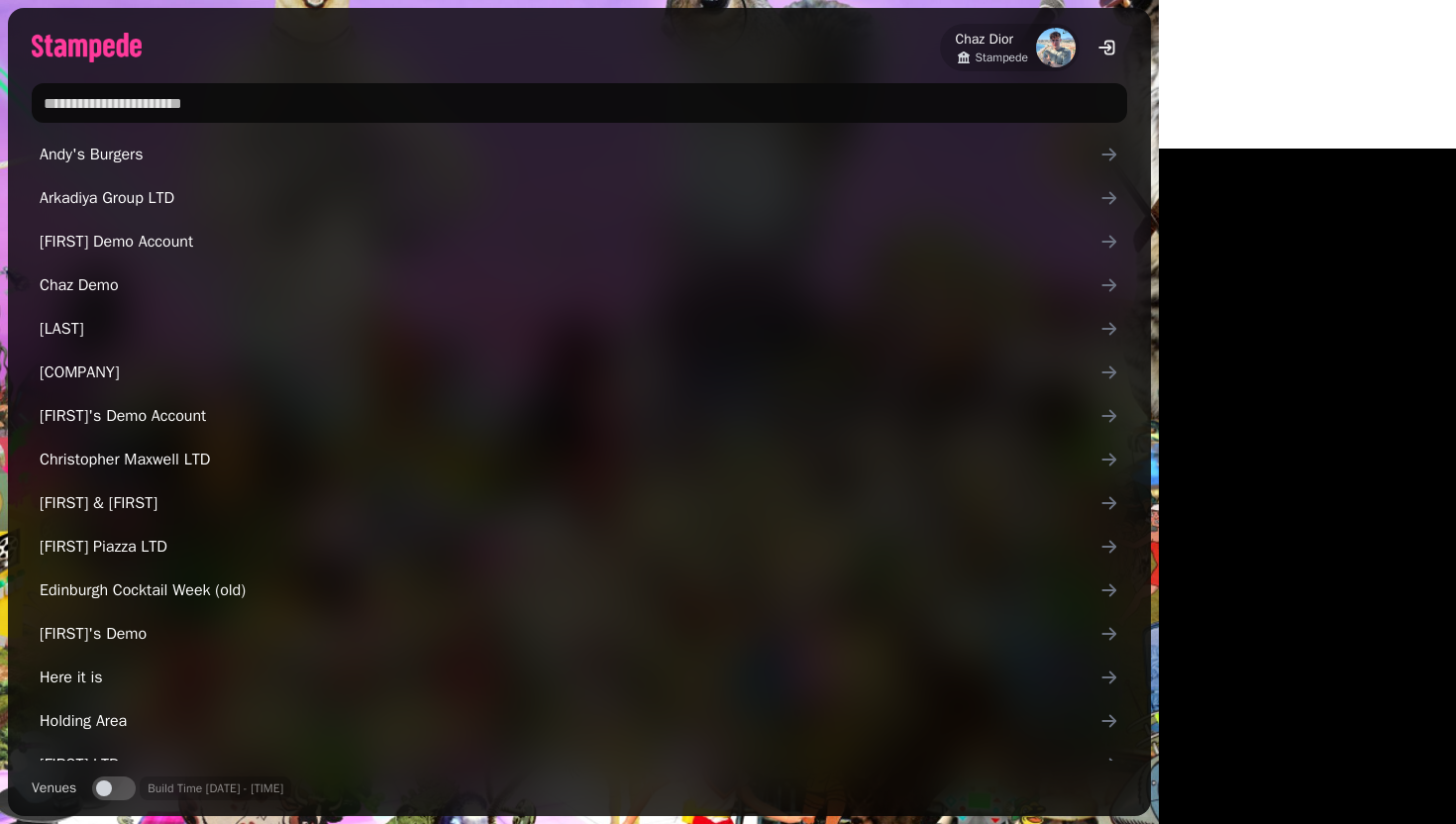scroll, scrollTop: 0, scrollLeft: 0, axis: both 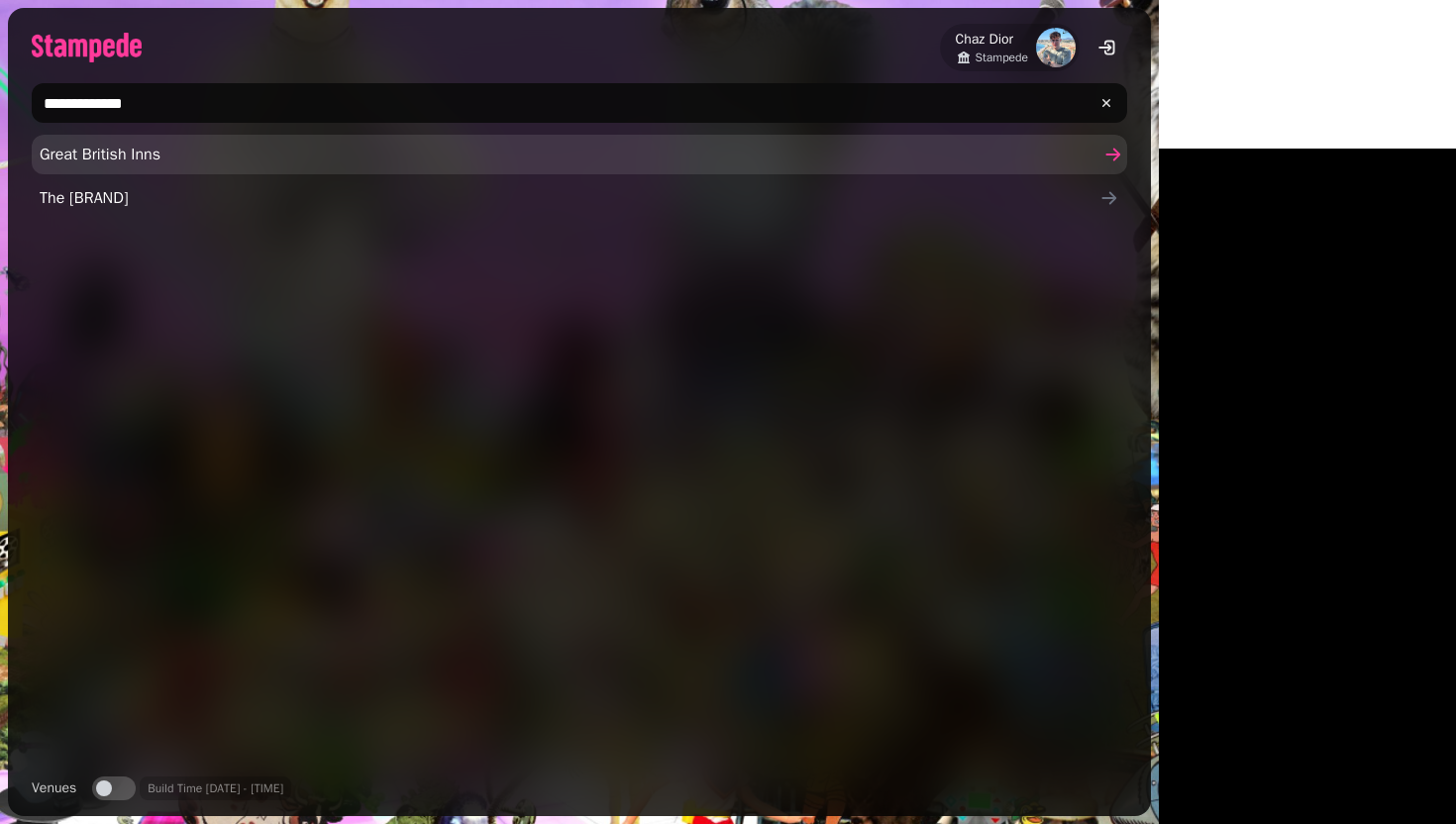 type on "**********" 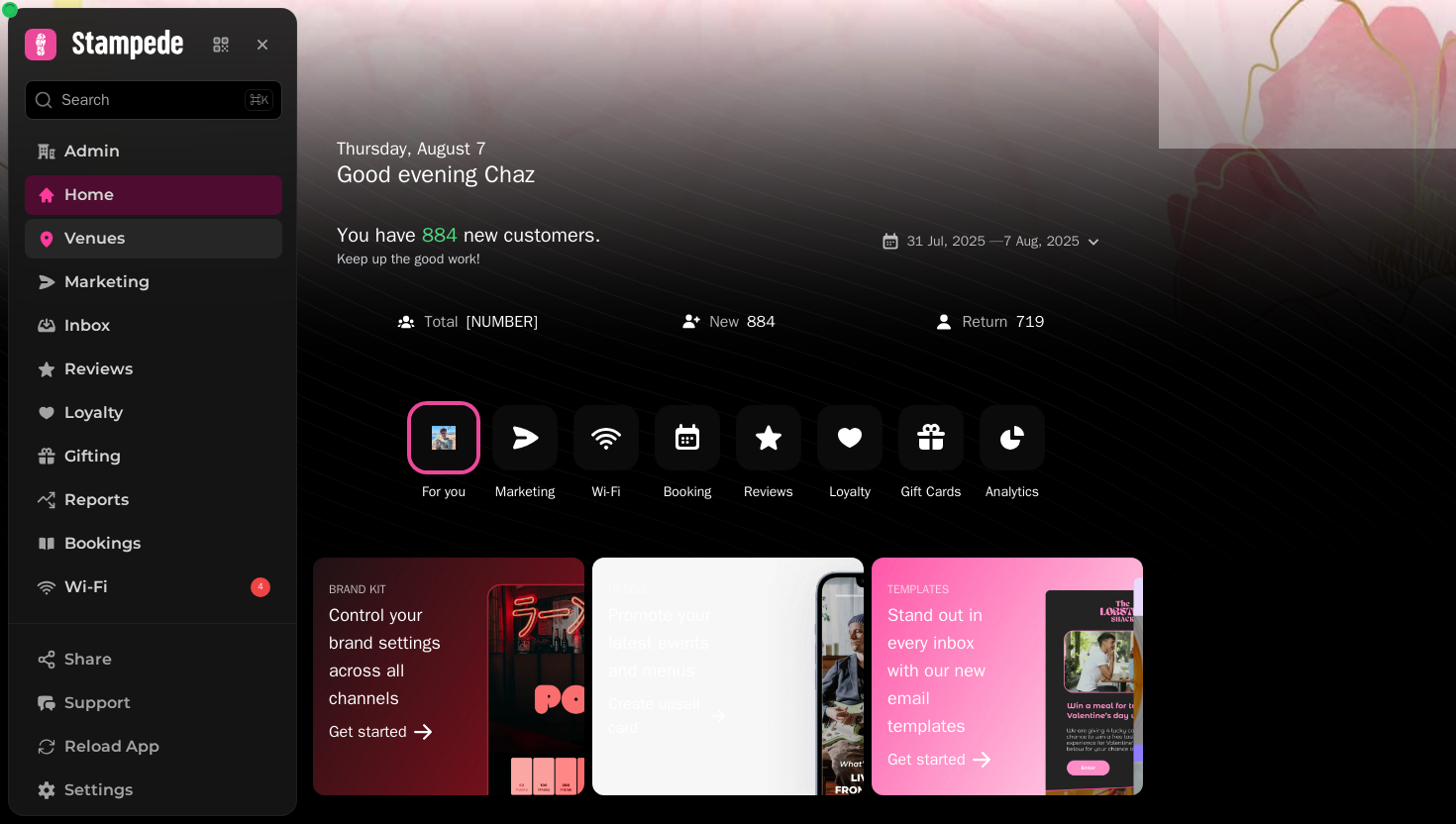click on "Venues" at bounding box center (154, 239) 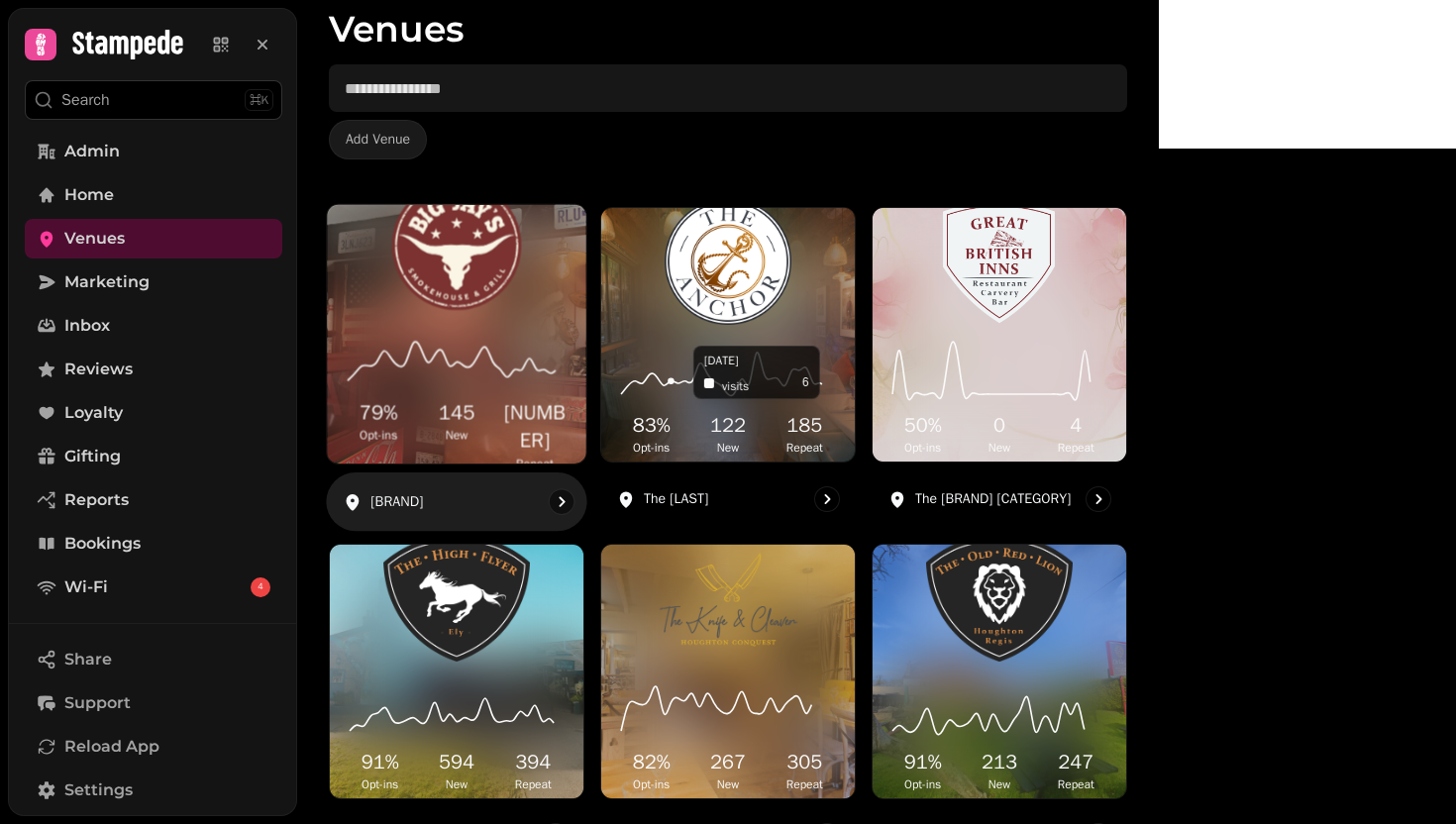 scroll, scrollTop: 95, scrollLeft: 0, axis: vertical 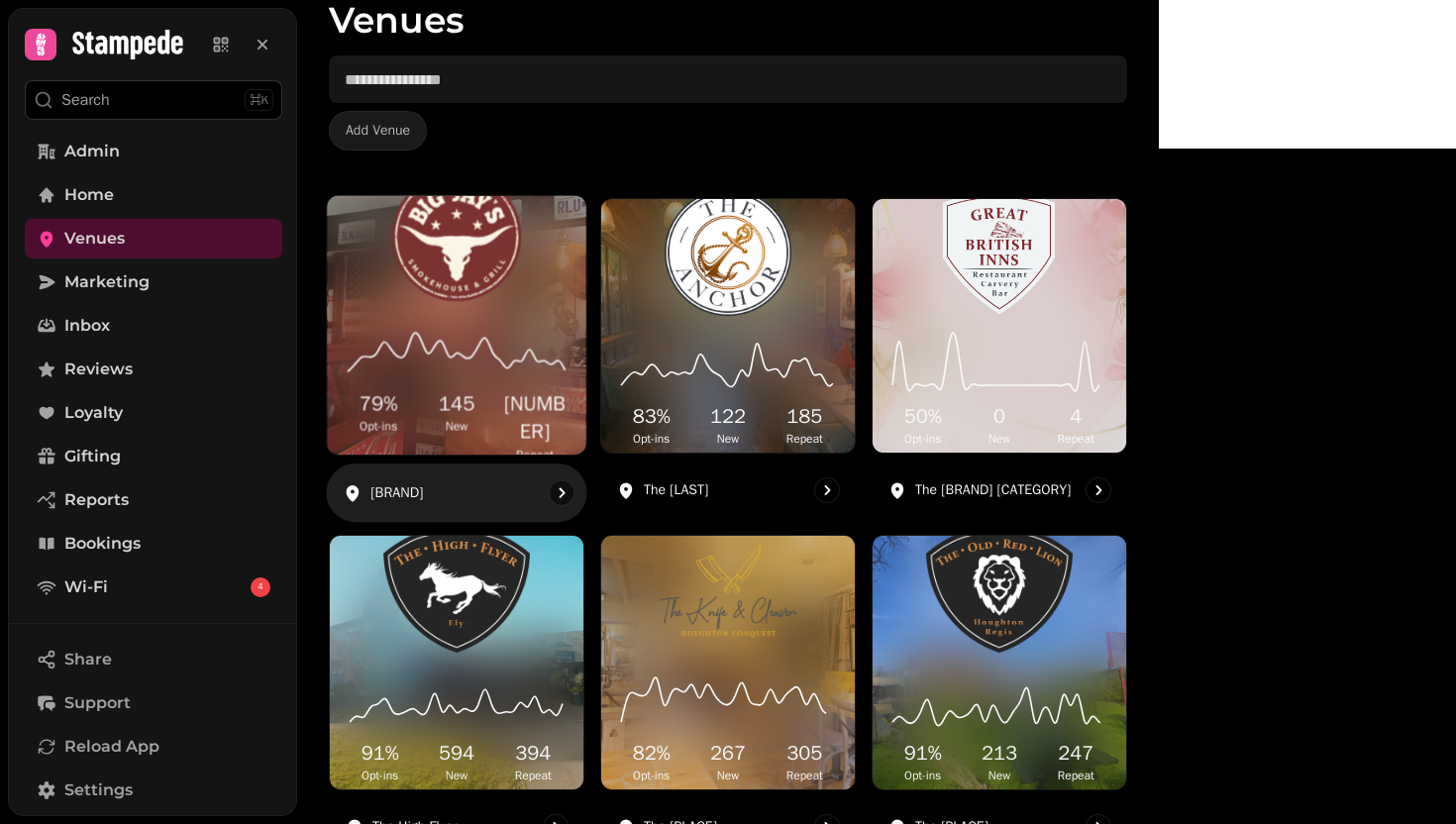 click at bounding box center (457, 236) 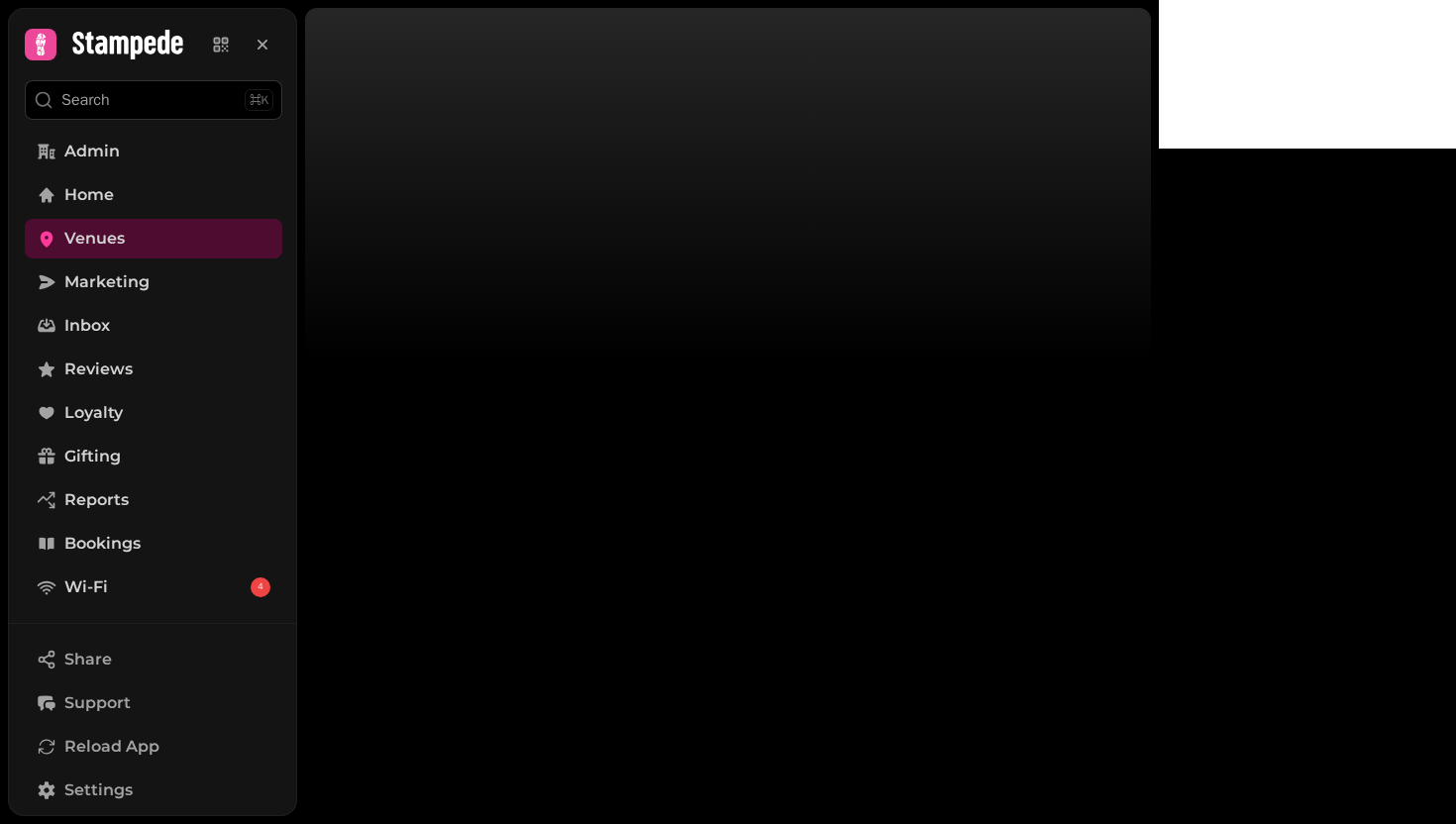 scroll, scrollTop: 0, scrollLeft: 0, axis: both 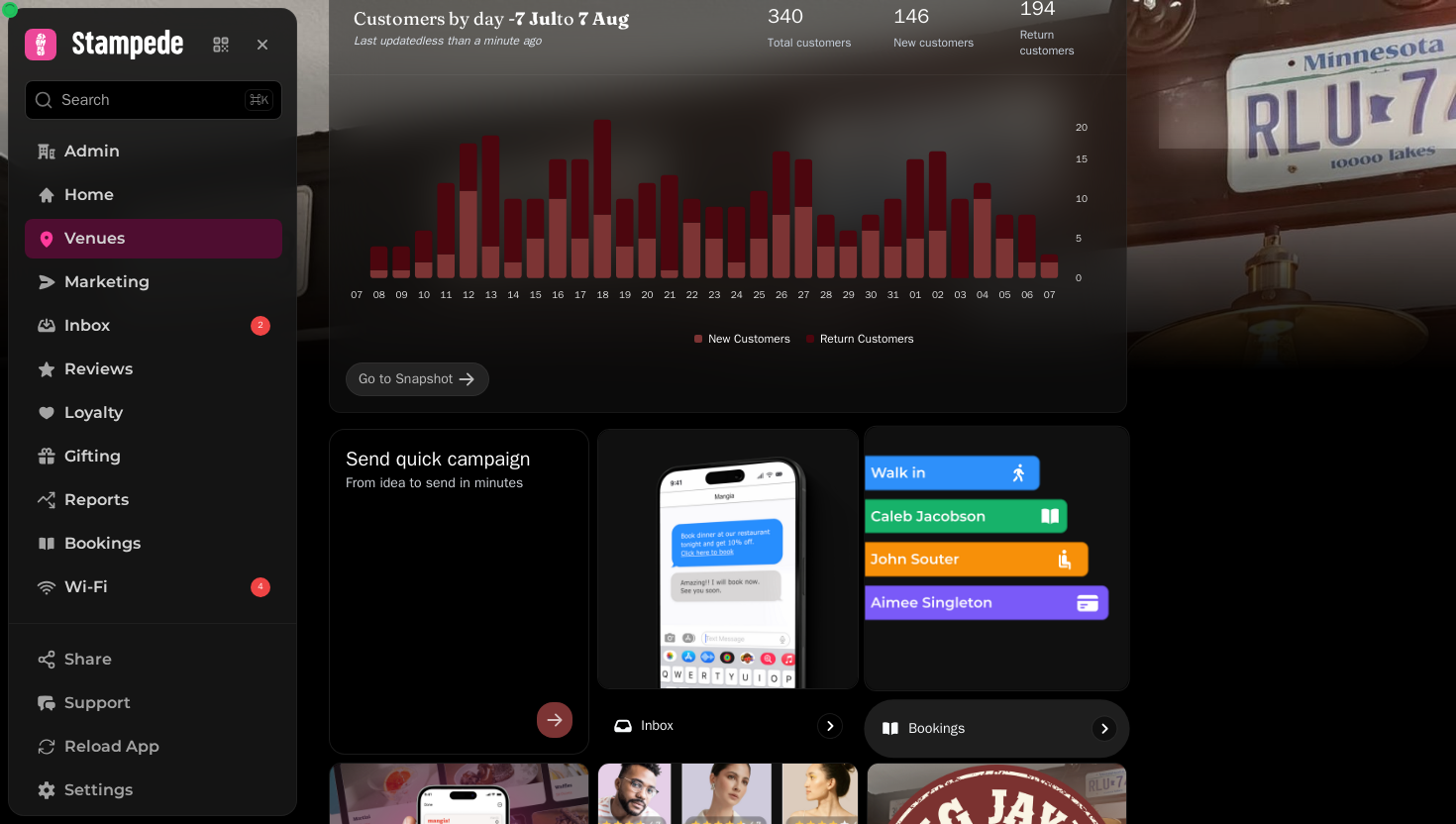 click at bounding box center (996, 558) 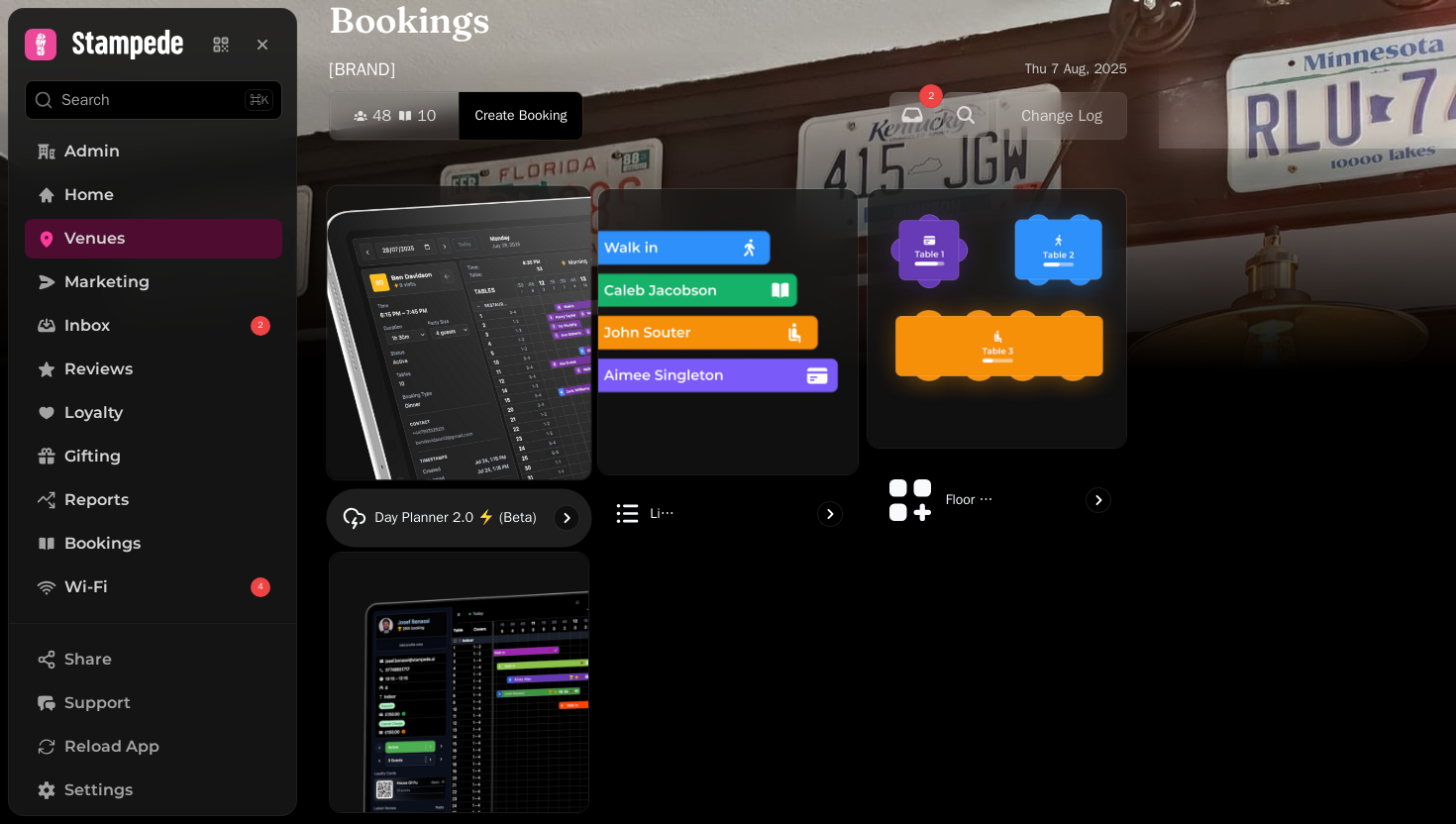 scroll, scrollTop: 124, scrollLeft: 0, axis: vertical 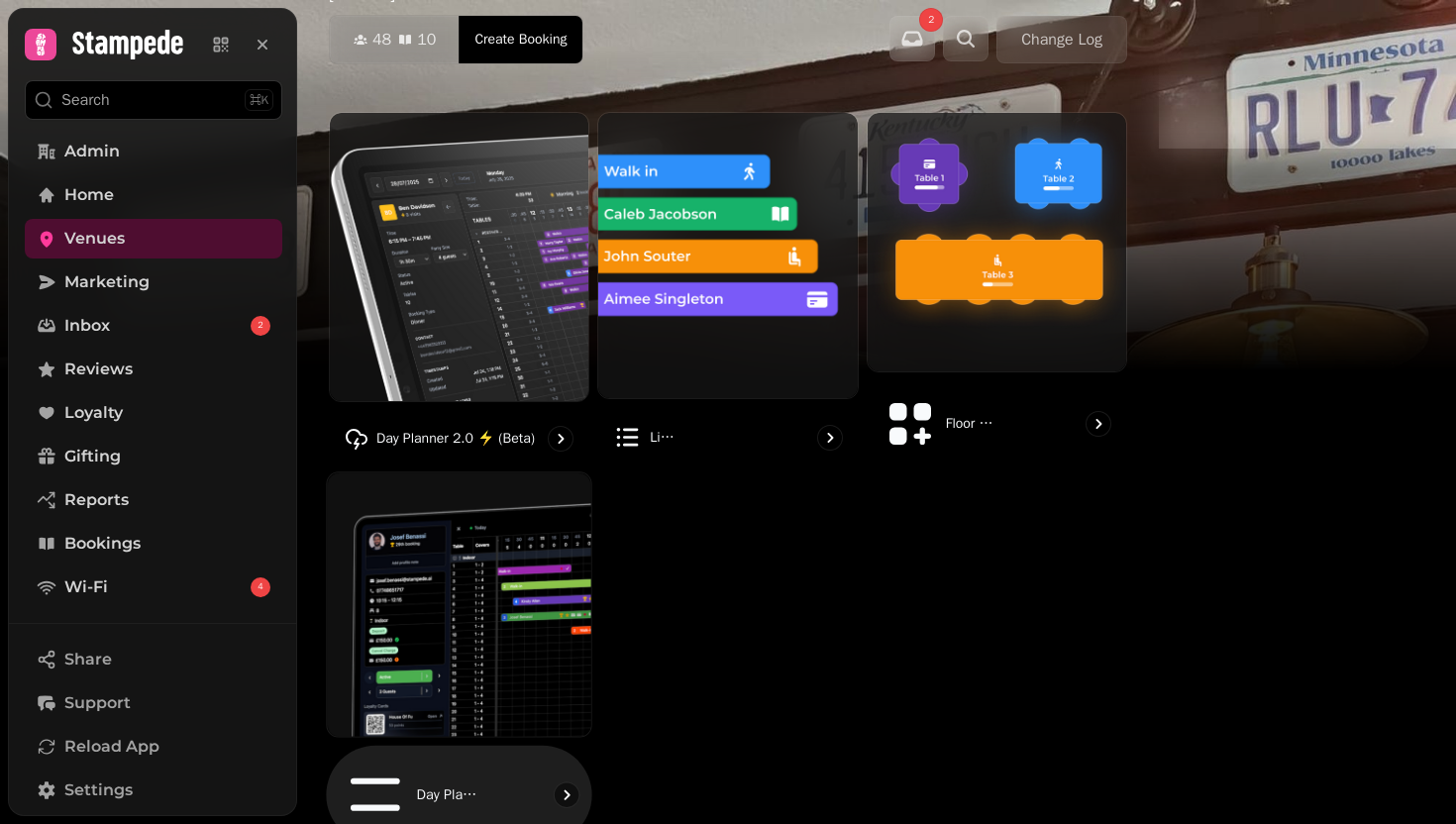 click at bounding box center (459, 604) 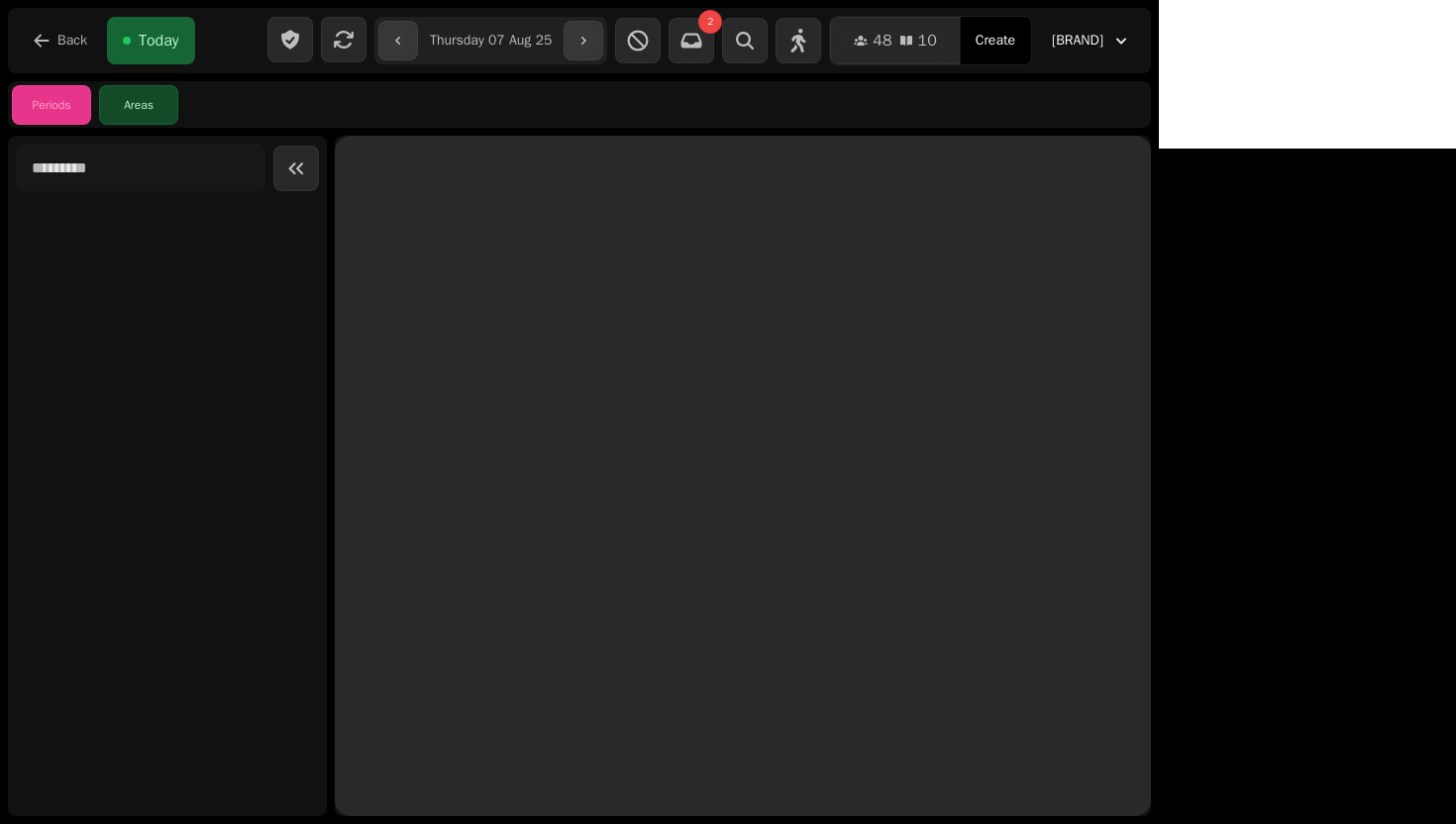 scroll, scrollTop: 0, scrollLeft: 0, axis: both 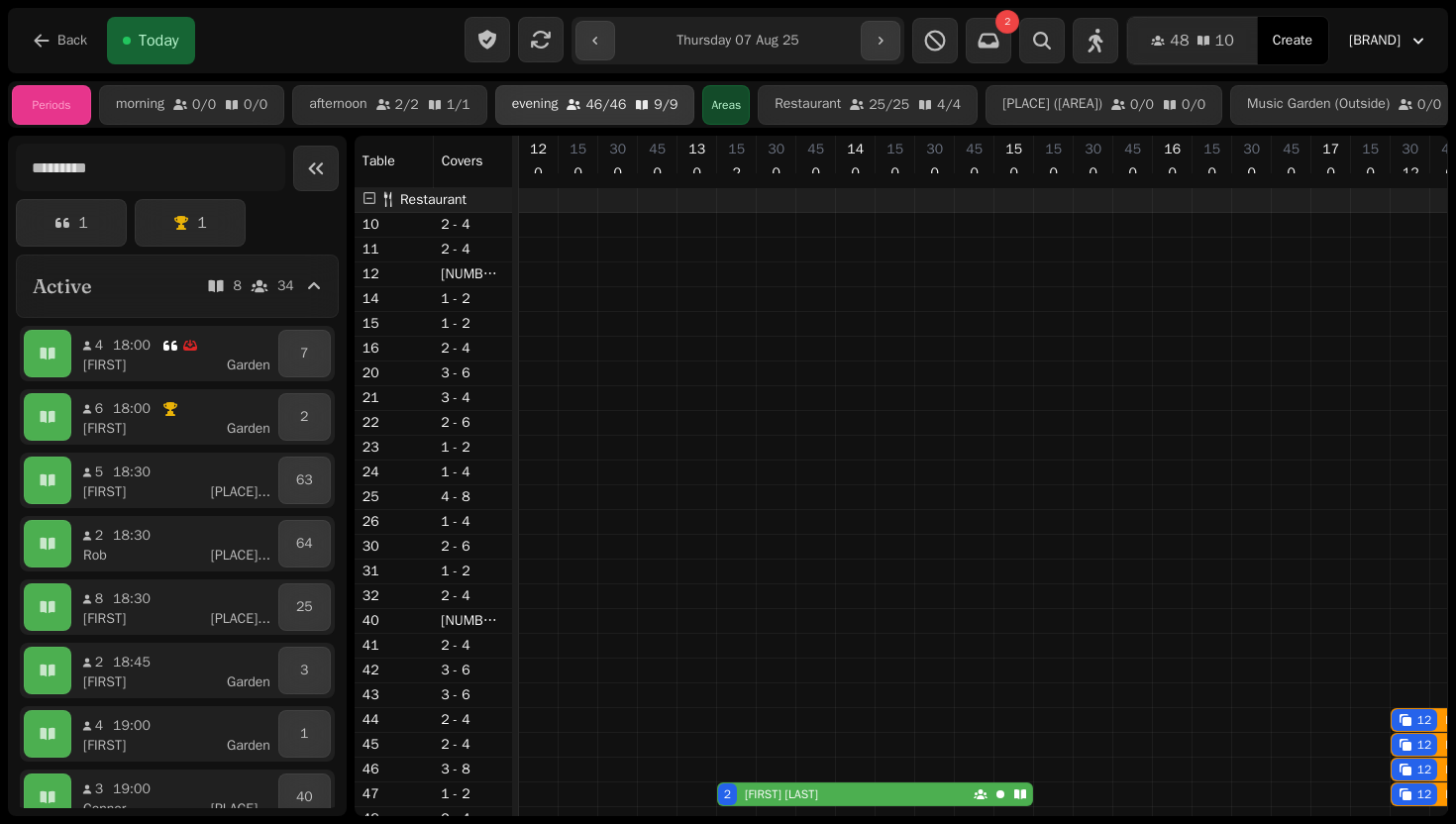 click 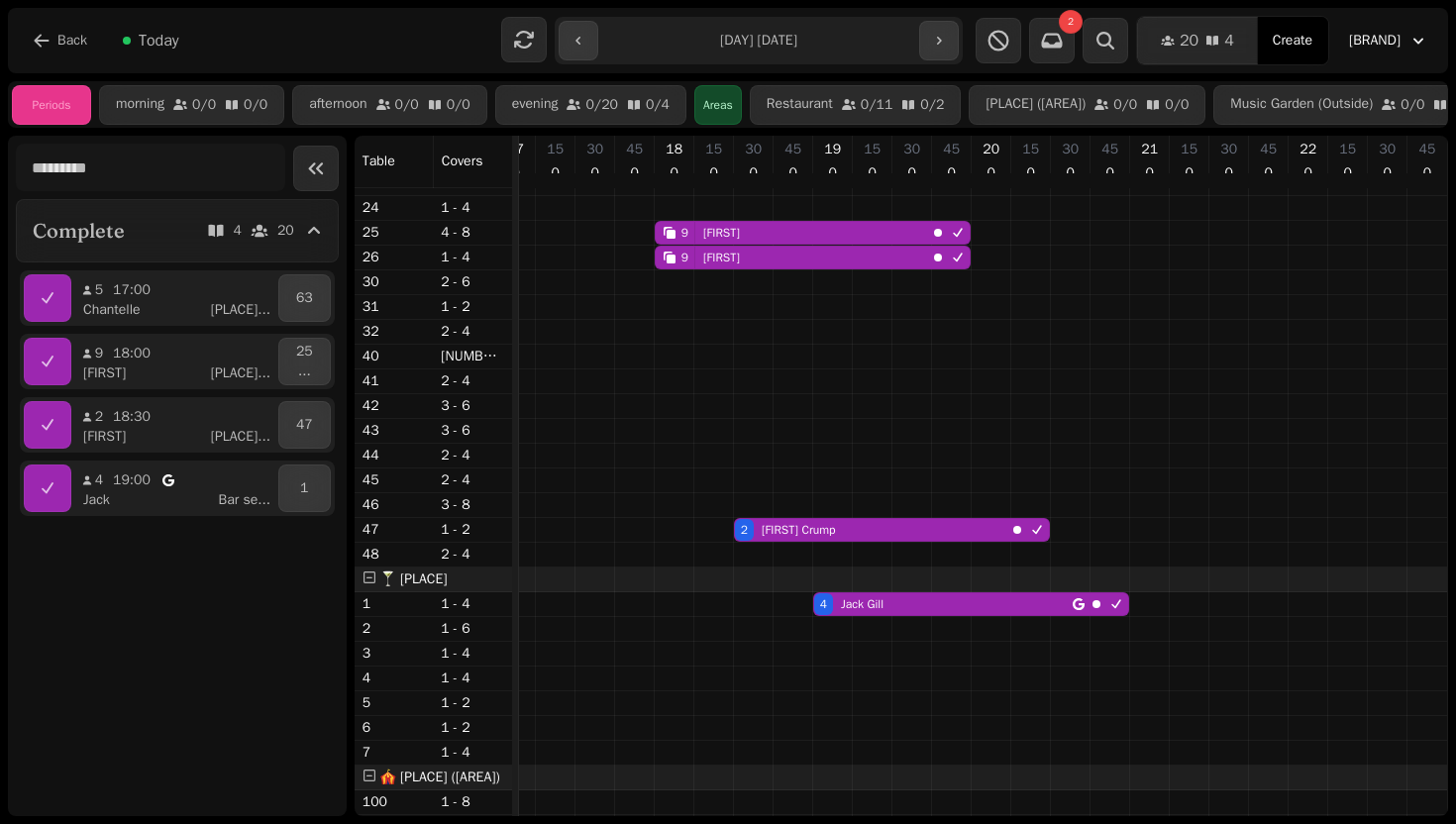 click on "**********" at bounding box center [728, 41] 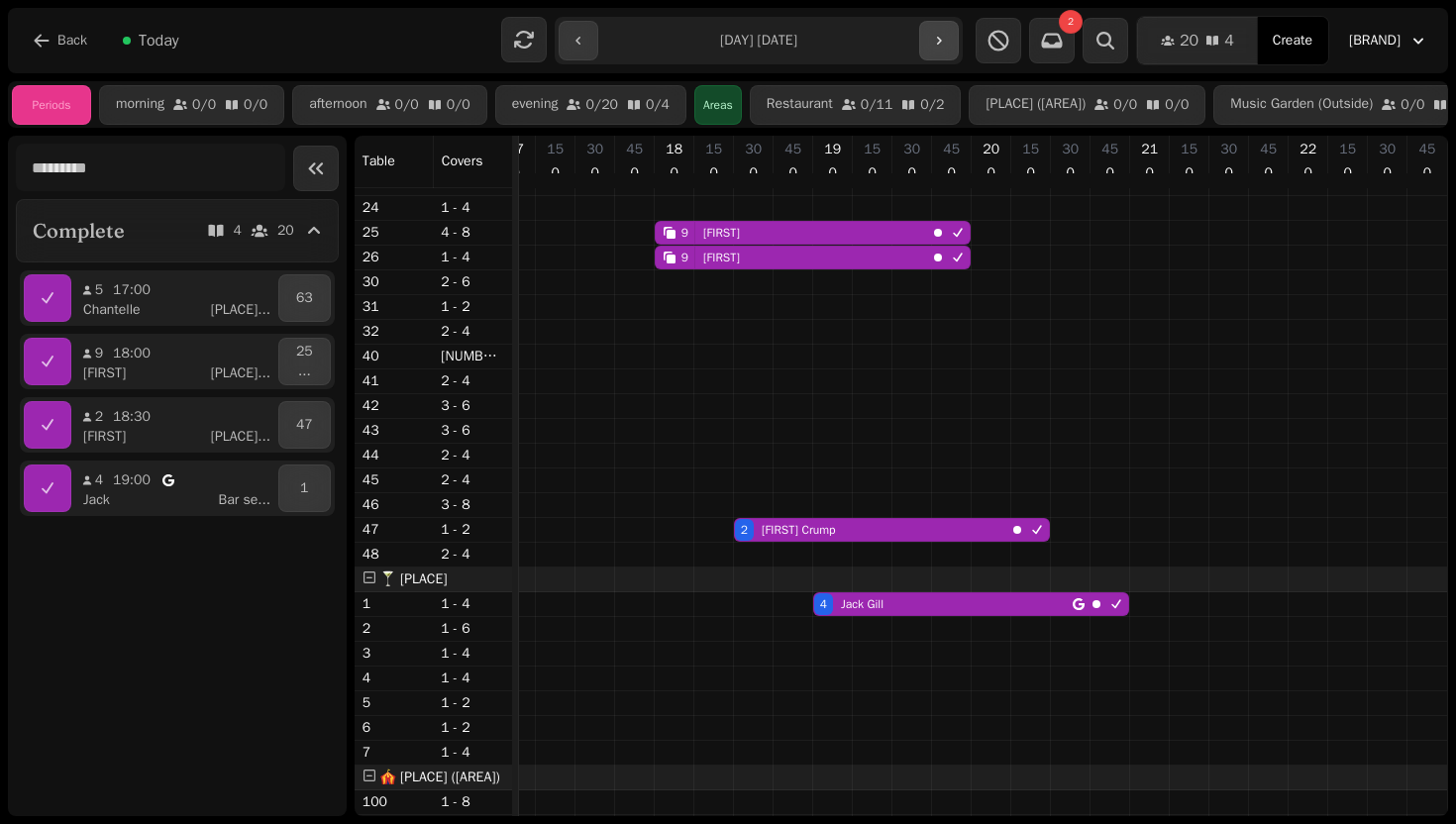 click 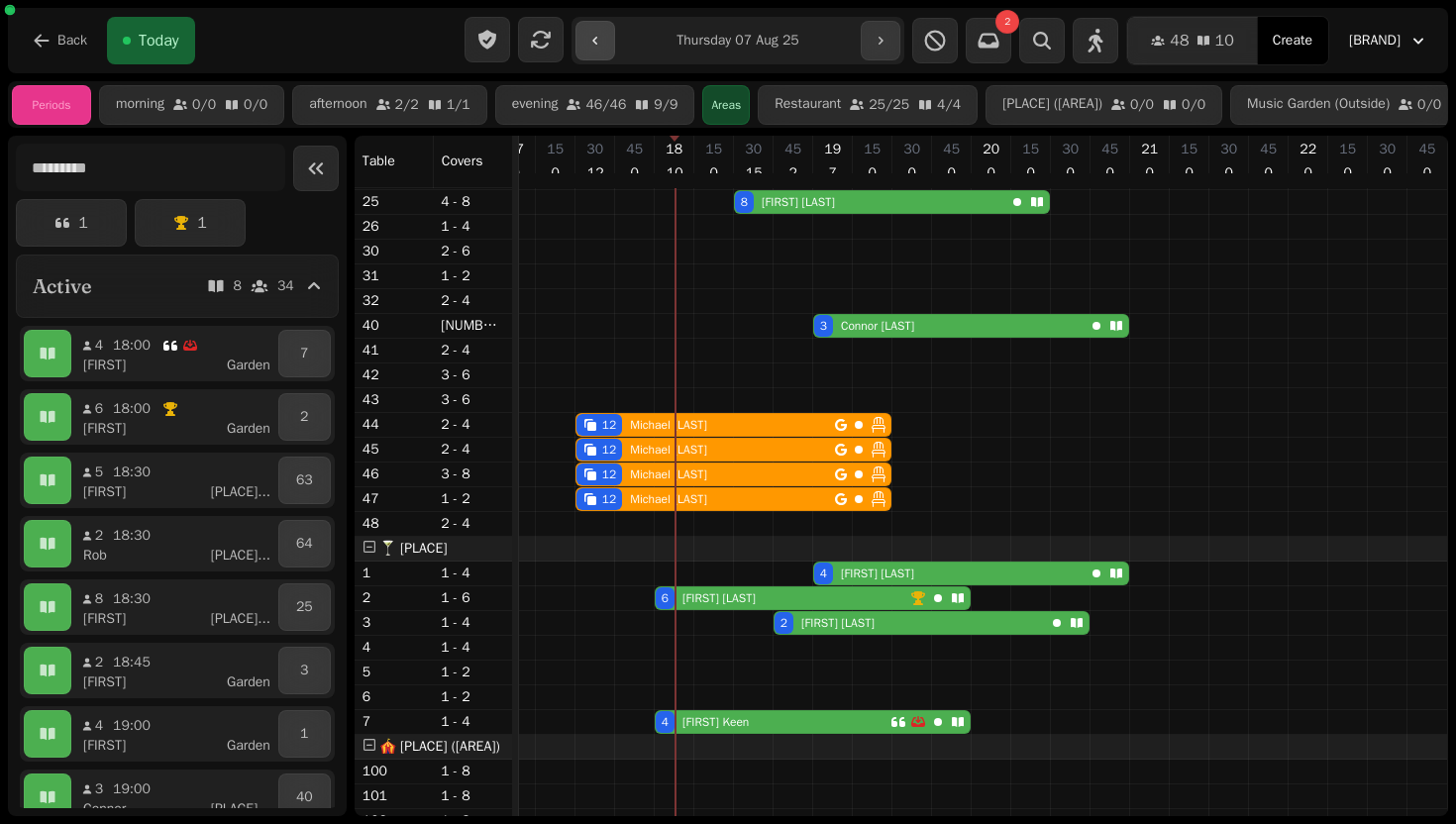 click at bounding box center (595, 41) 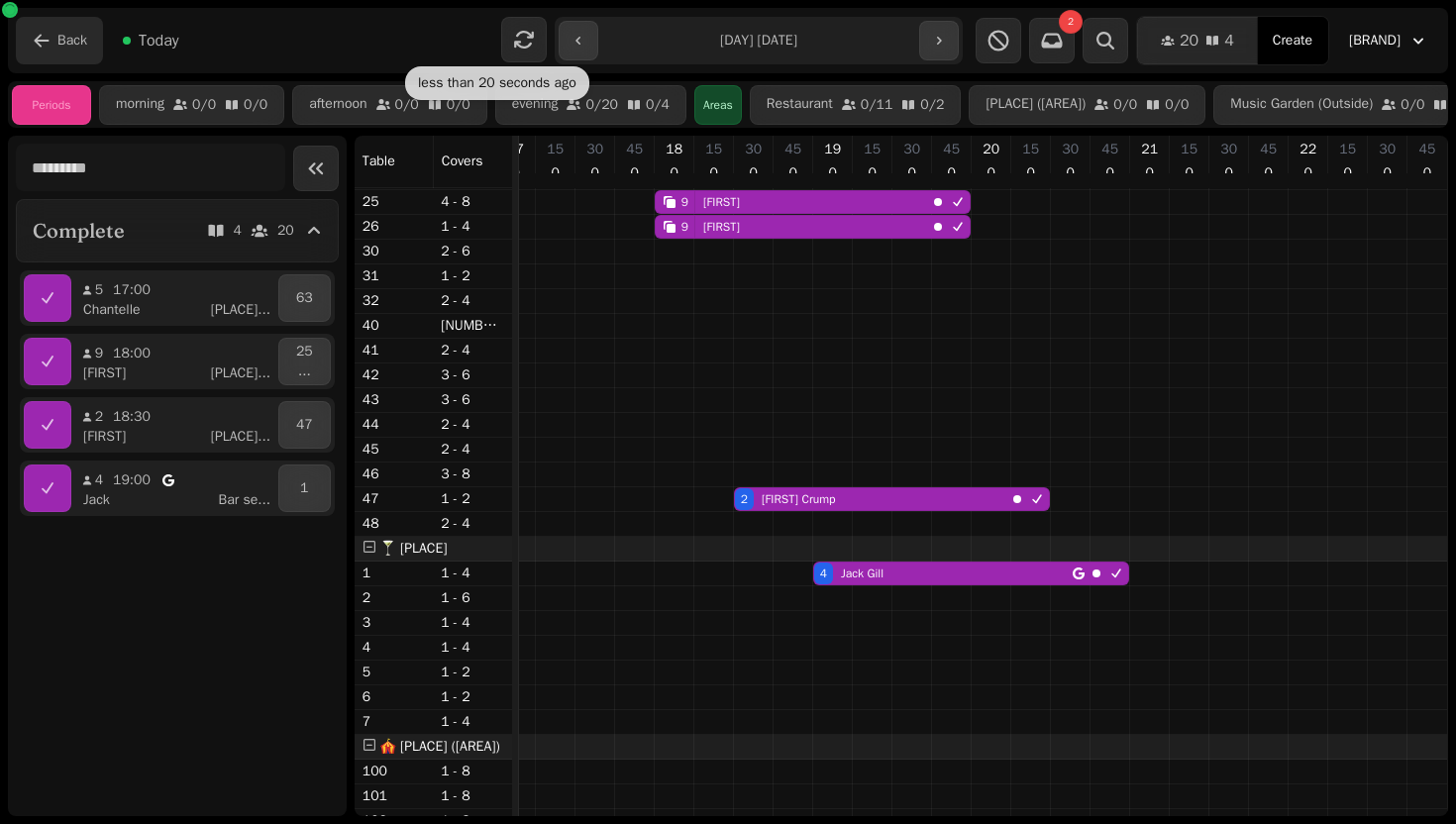 click on "Back" at bounding box center [59, 41] 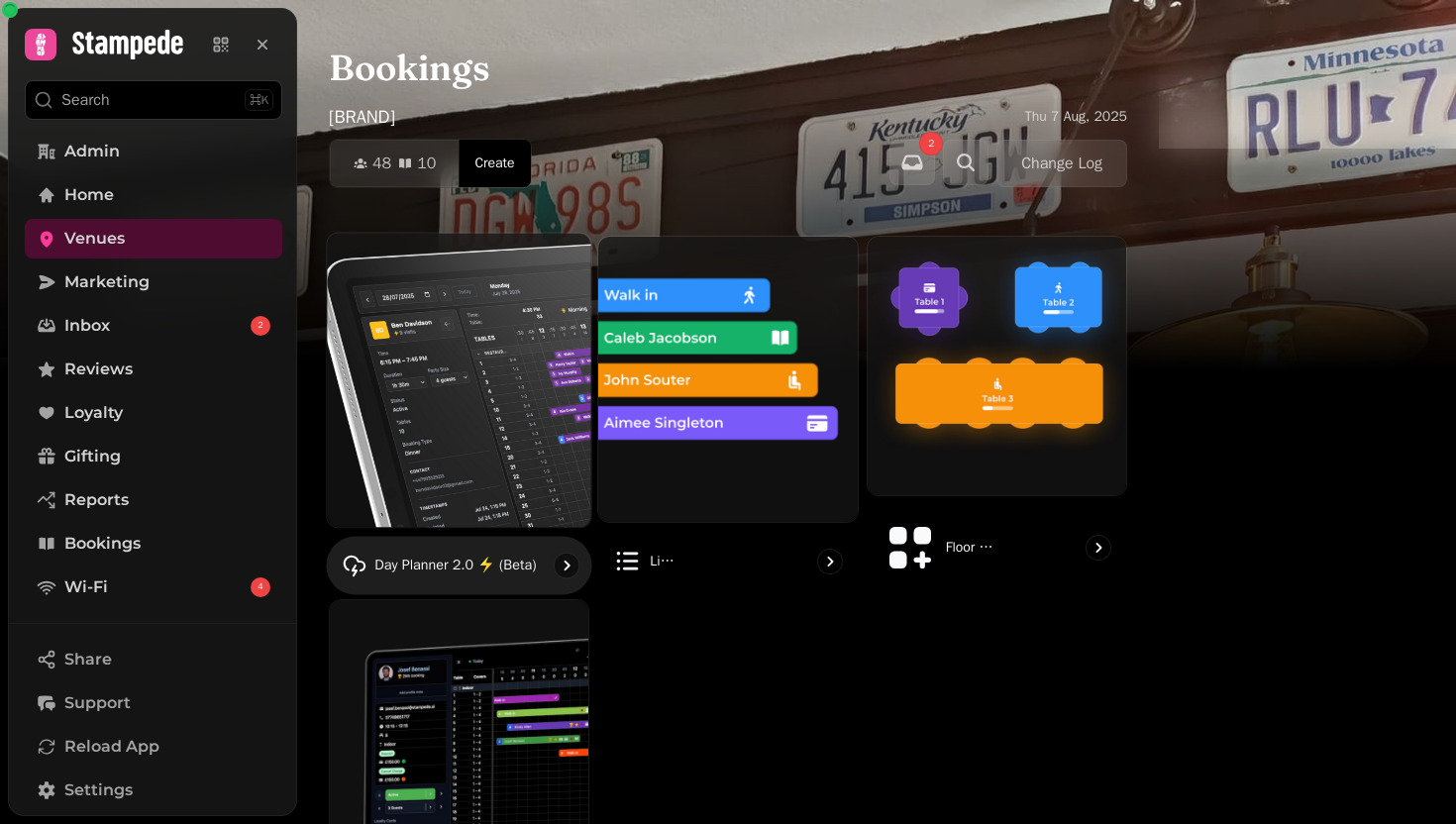 click at bounding box center [459, 380] 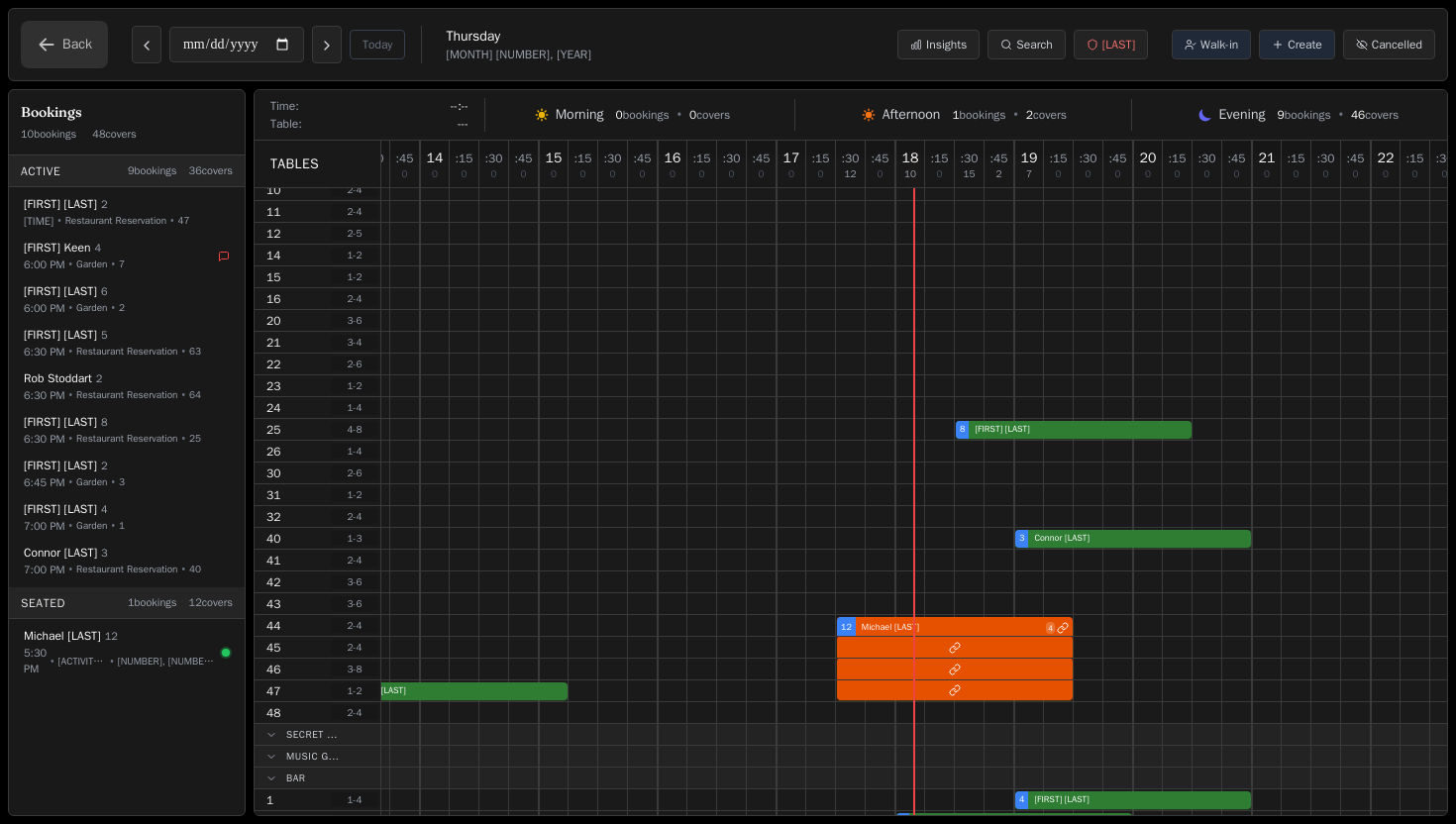 click 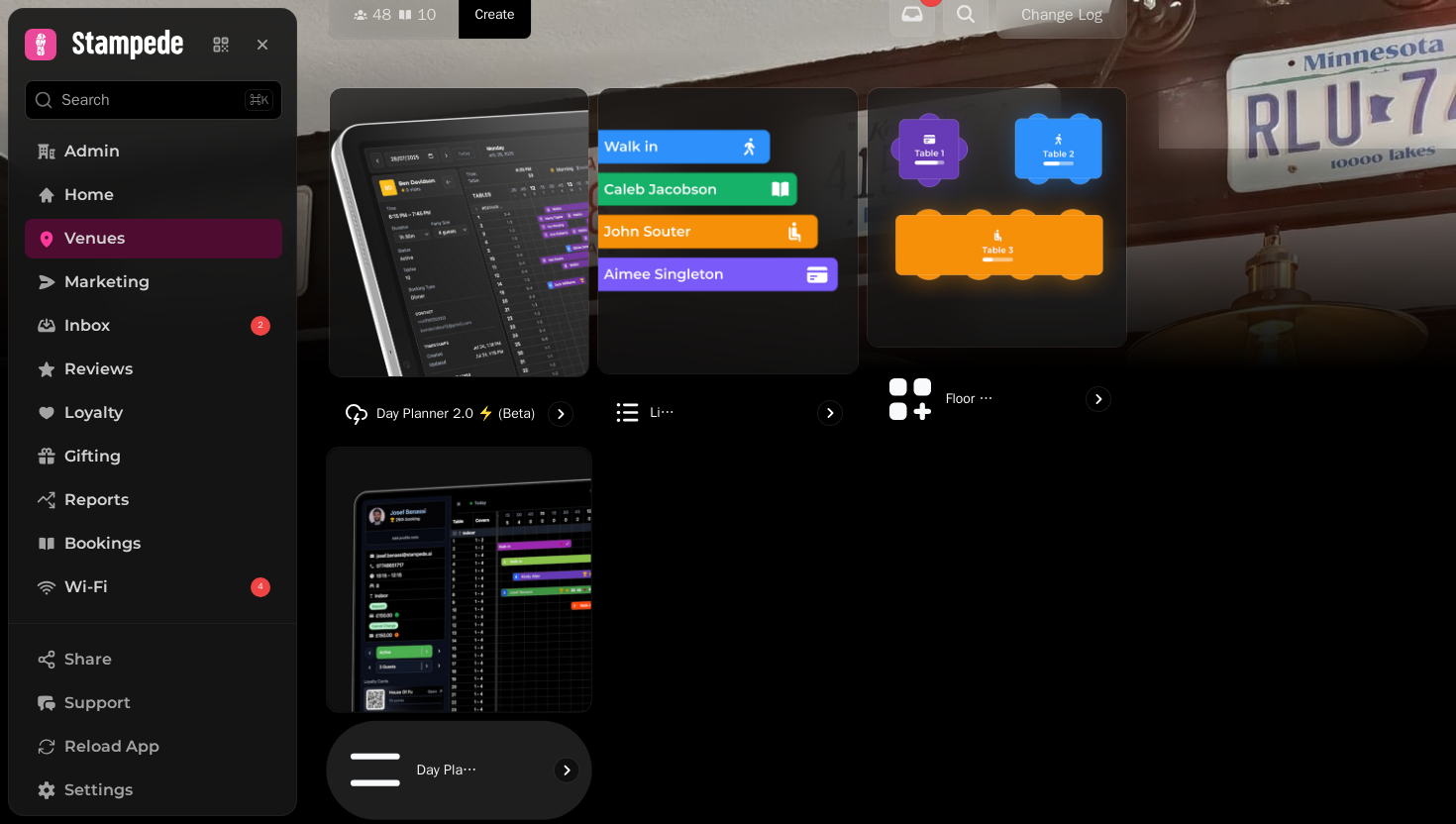 click at bounding box center (459, 579) 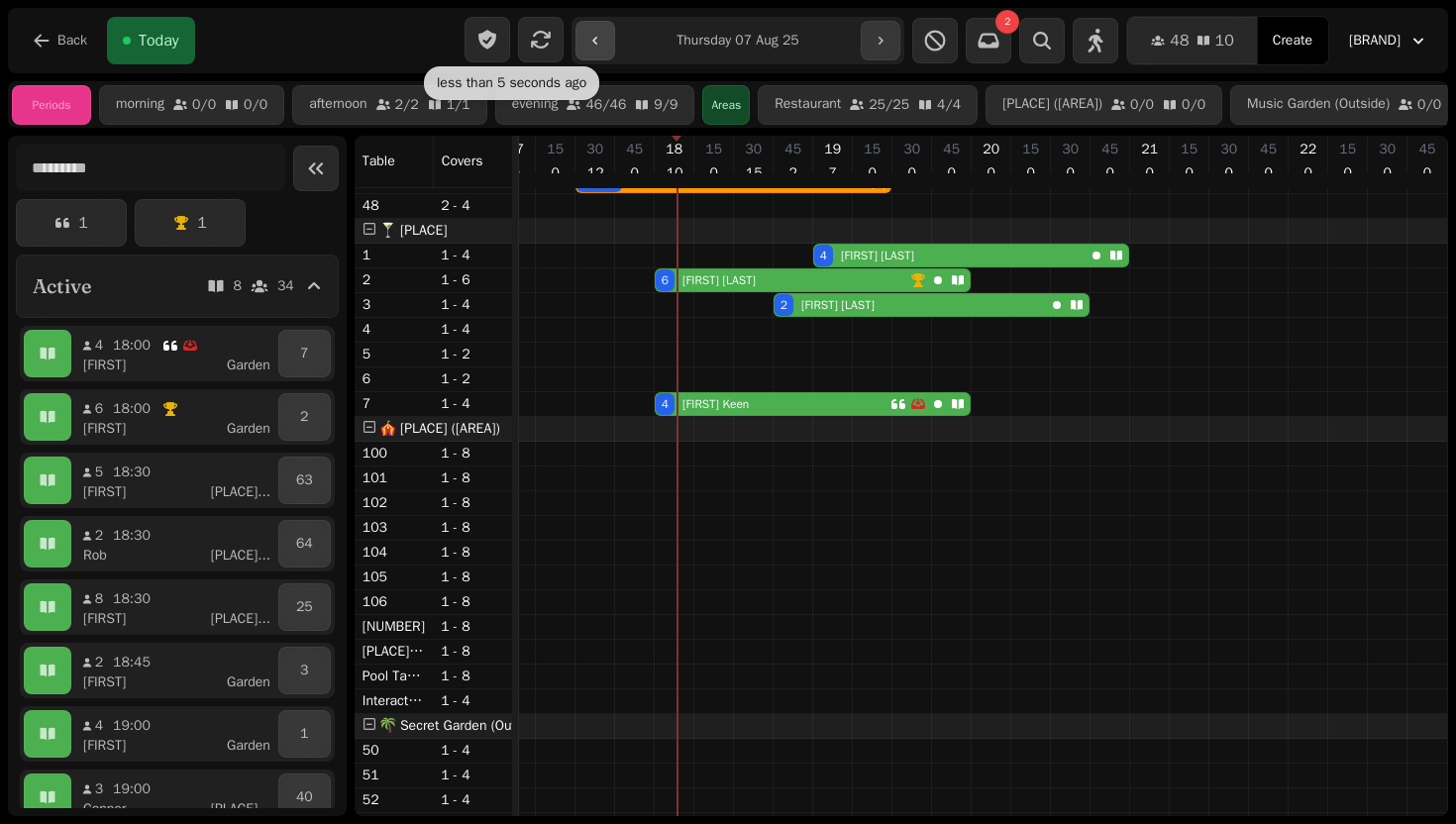click at bounding box center [595, 41] 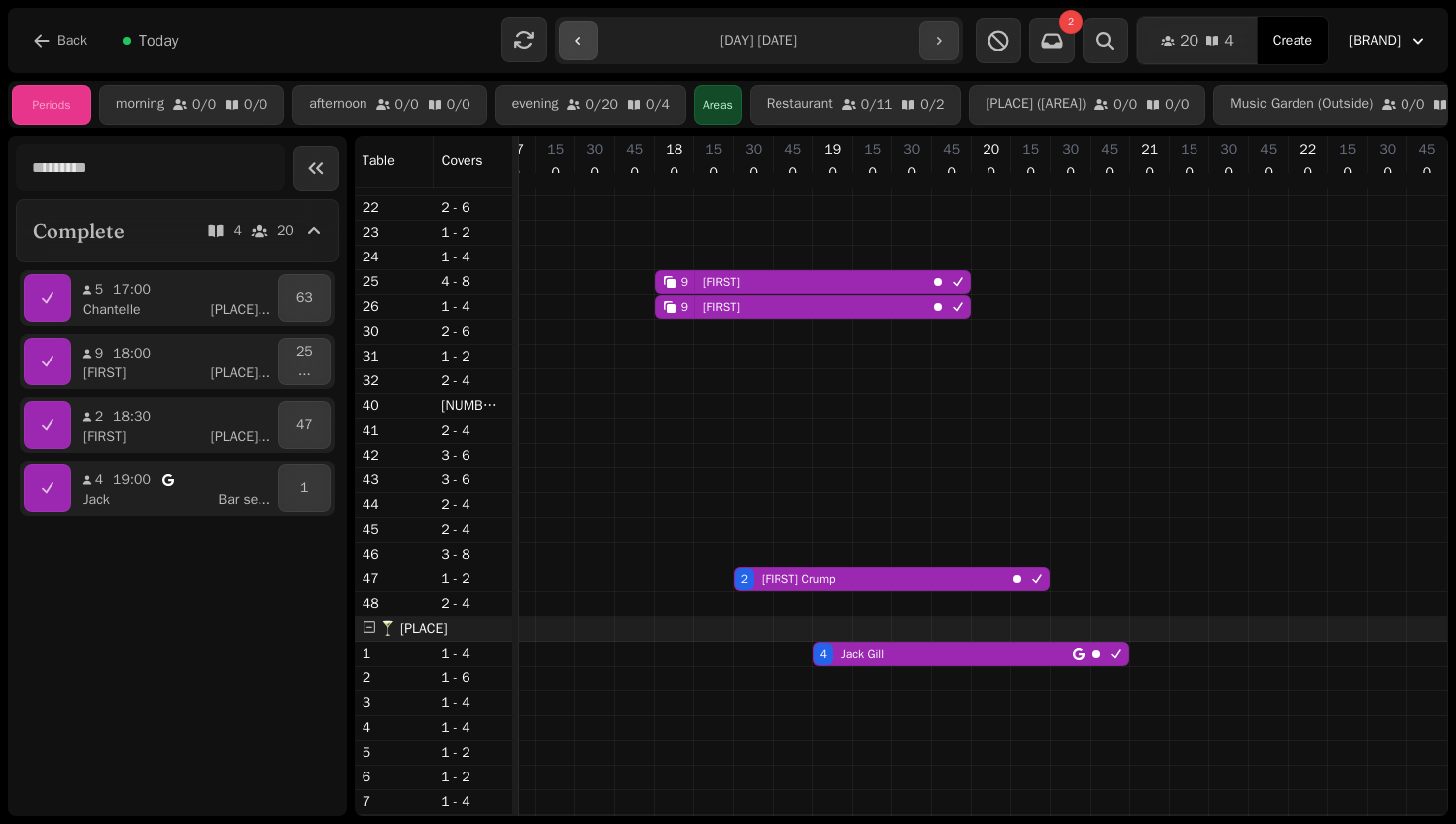 click at bounding box center (578, 41) 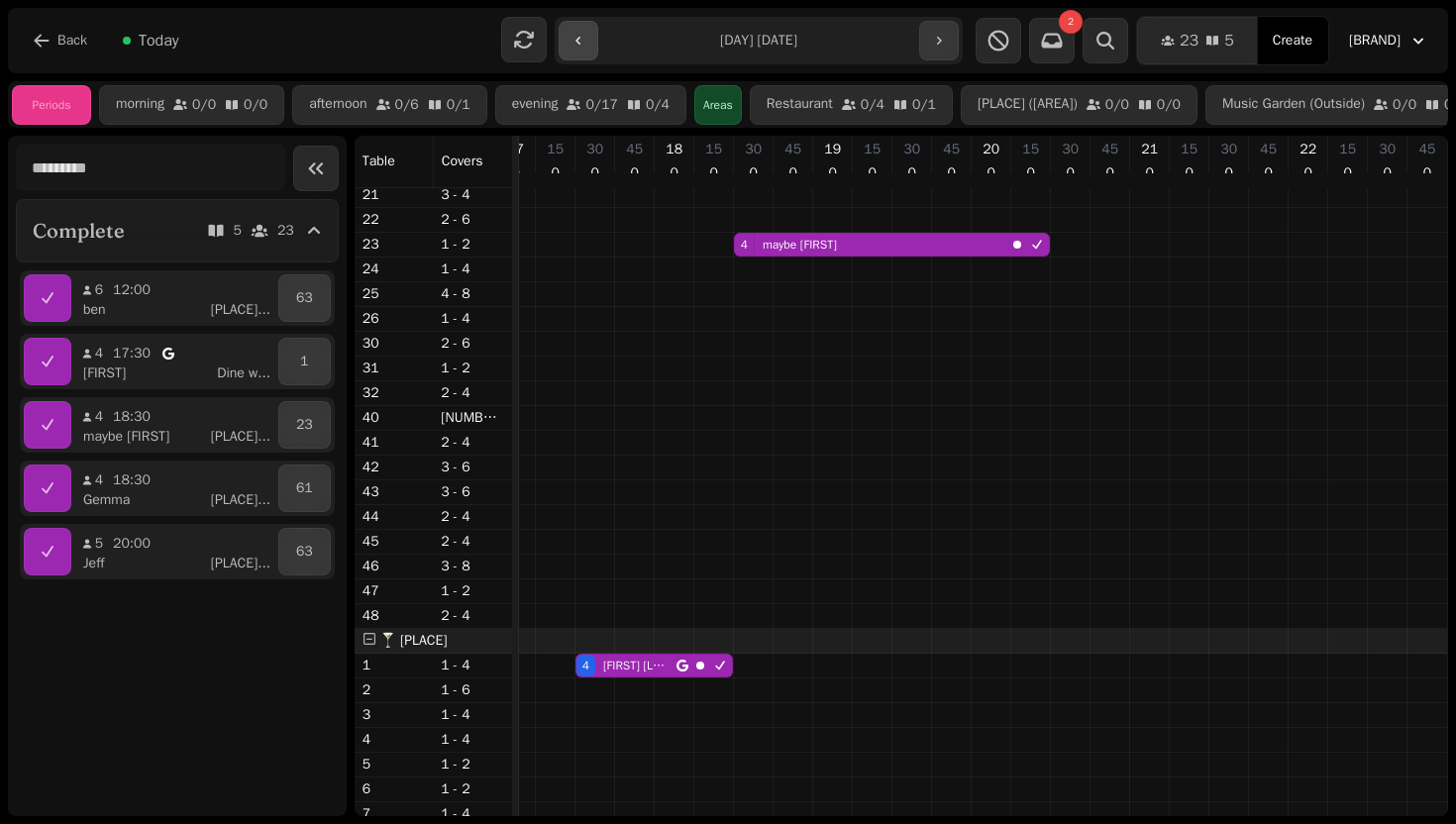 click at bounding box center (578, 41) 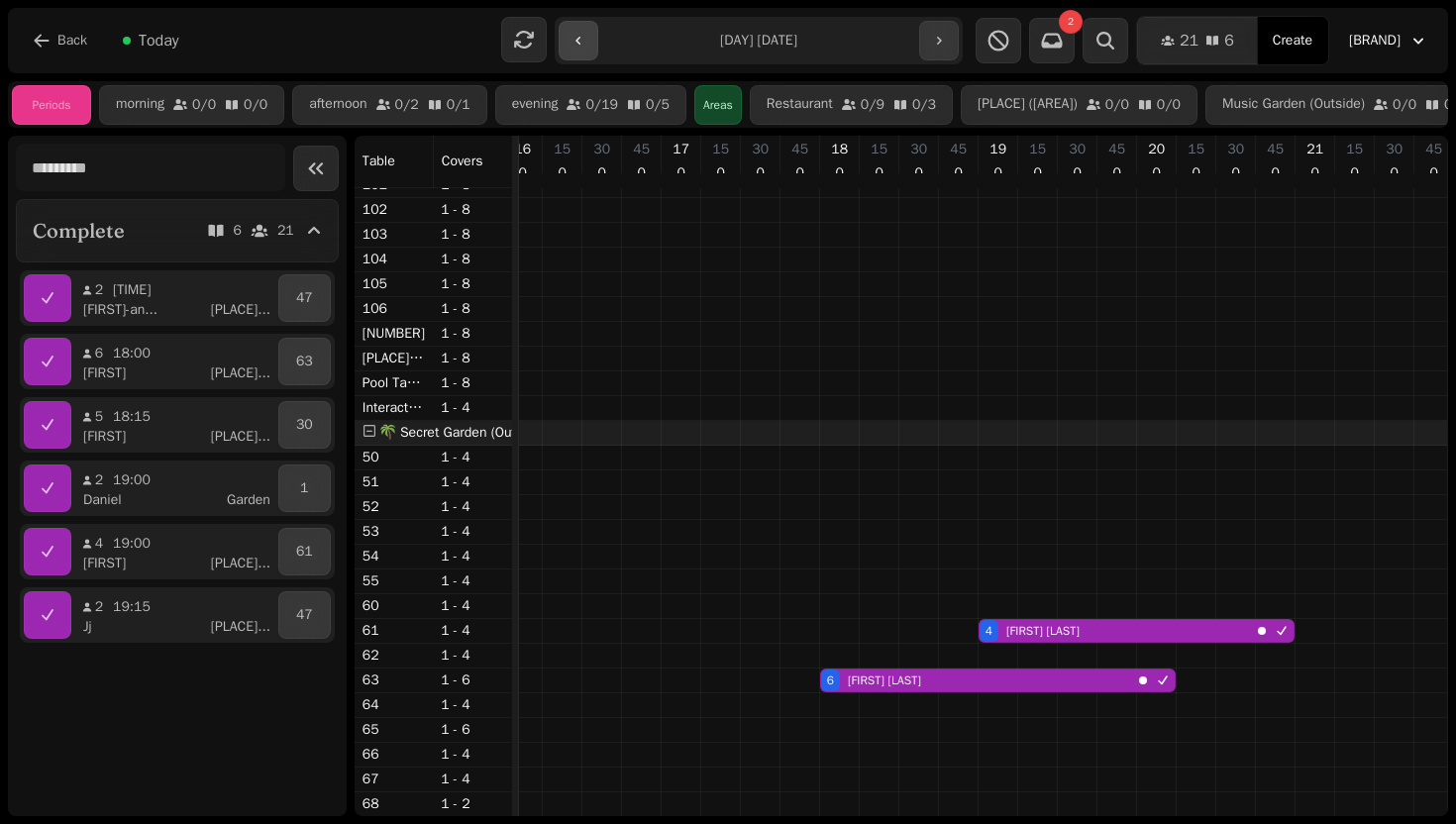 click 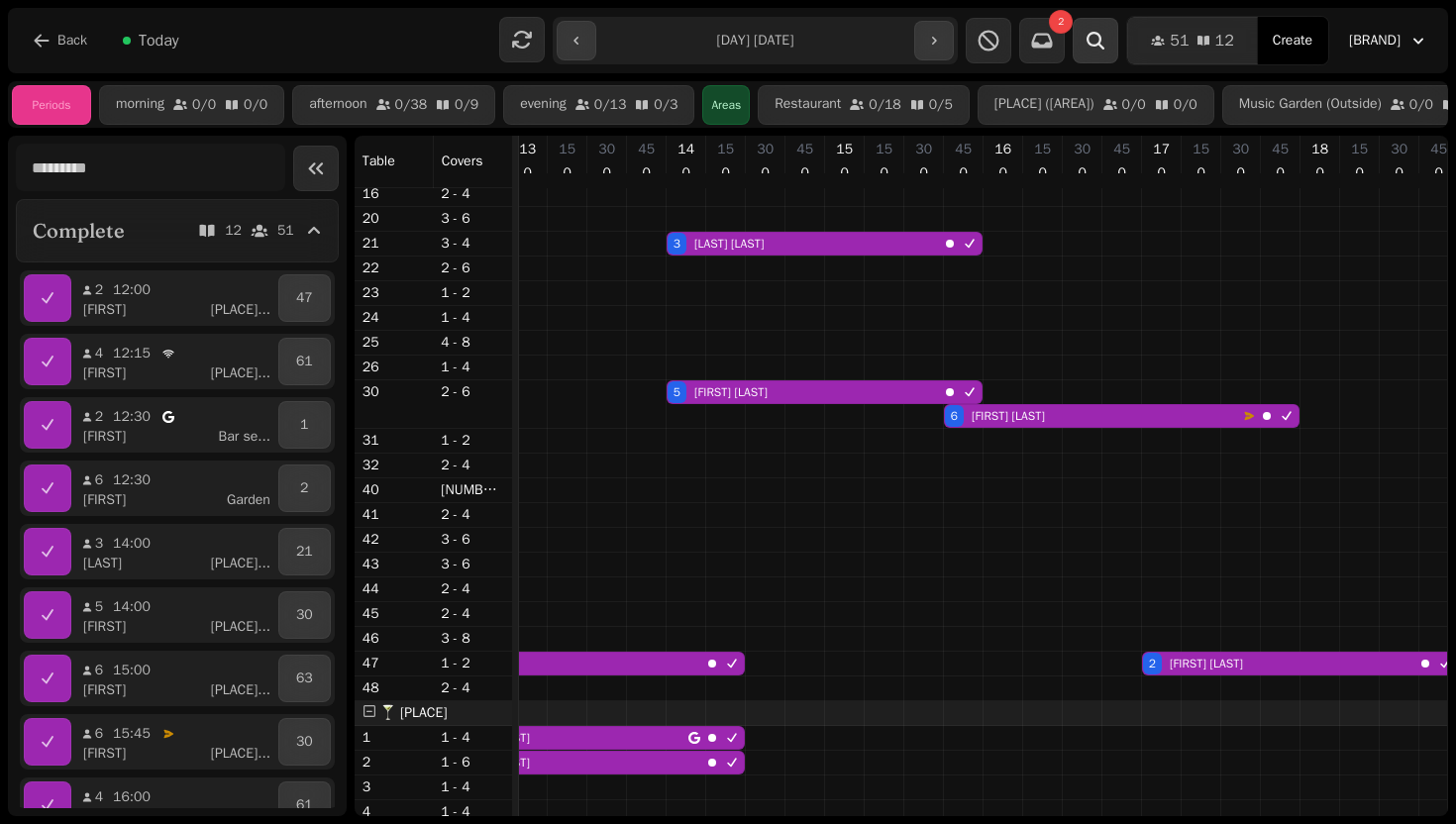 click 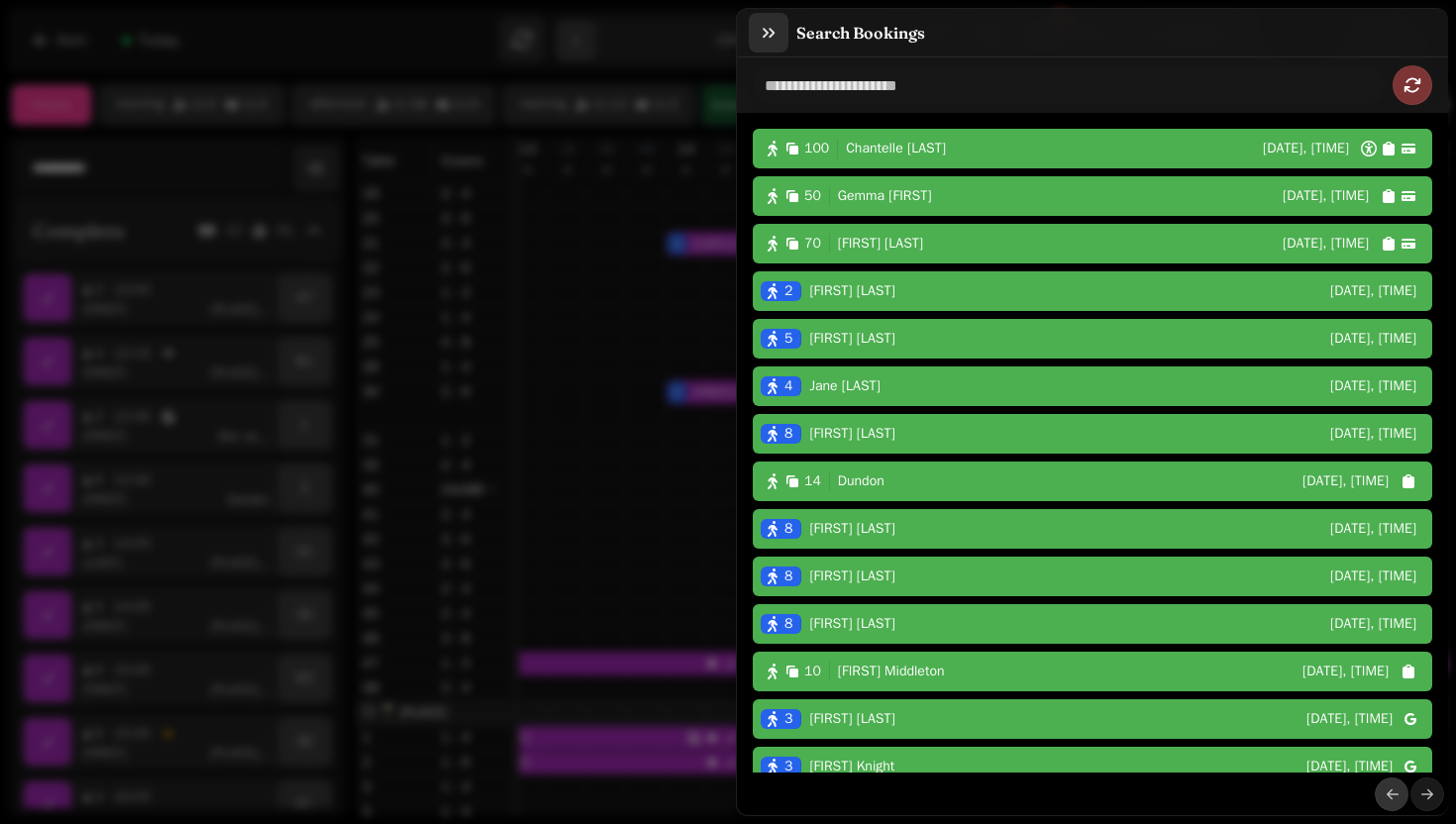 click at bounding box center [769, 33] 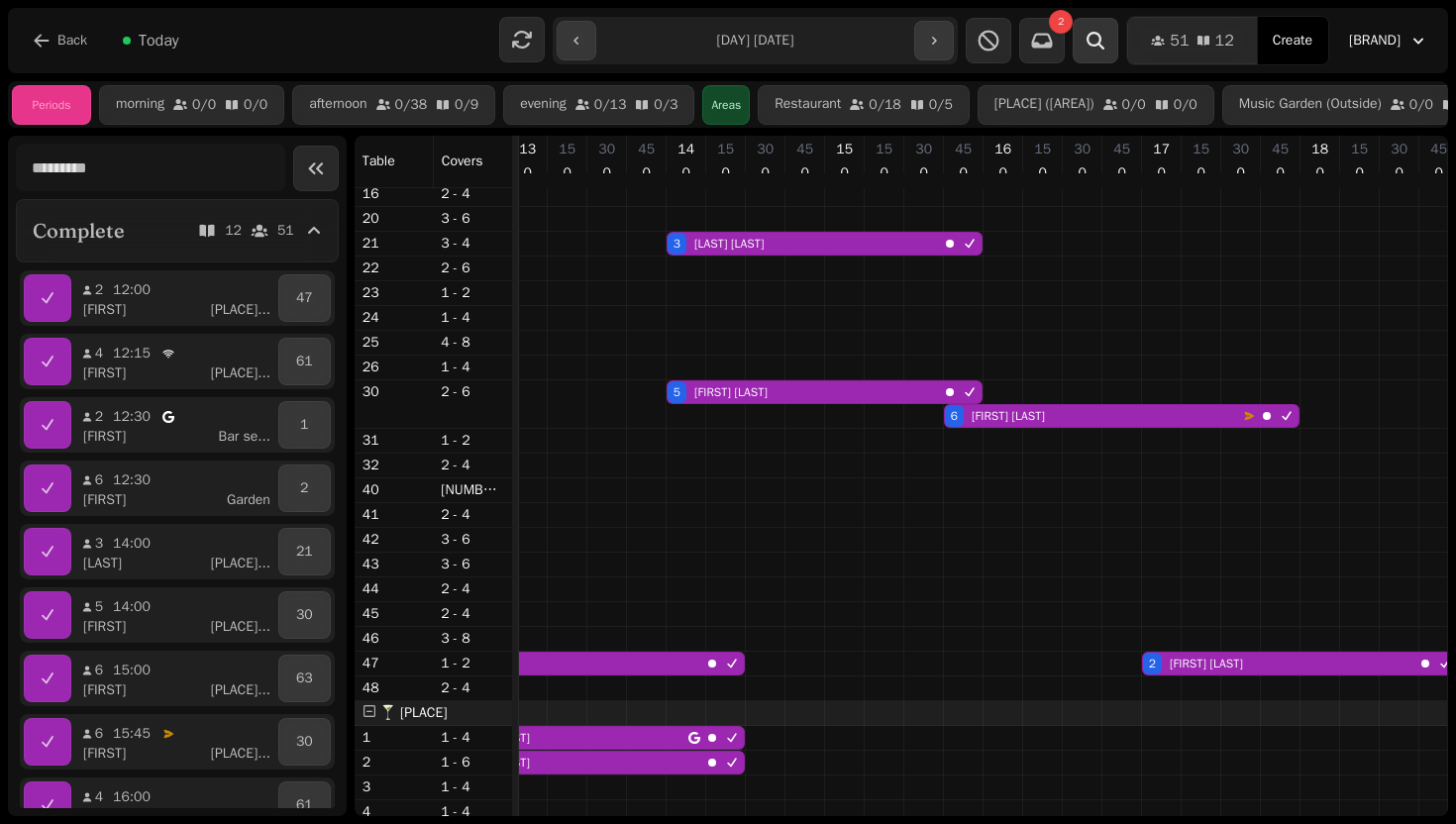 click 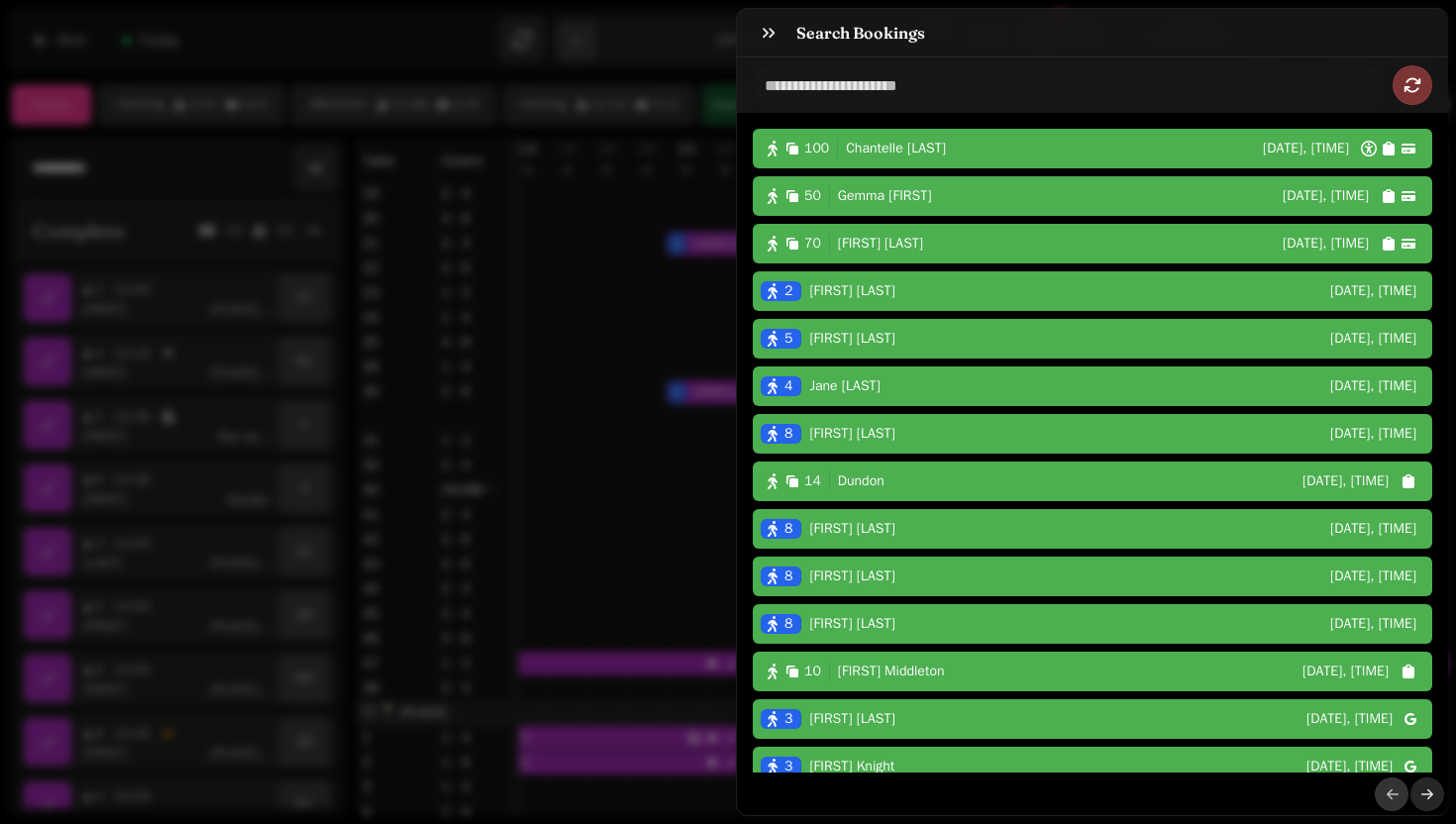 click 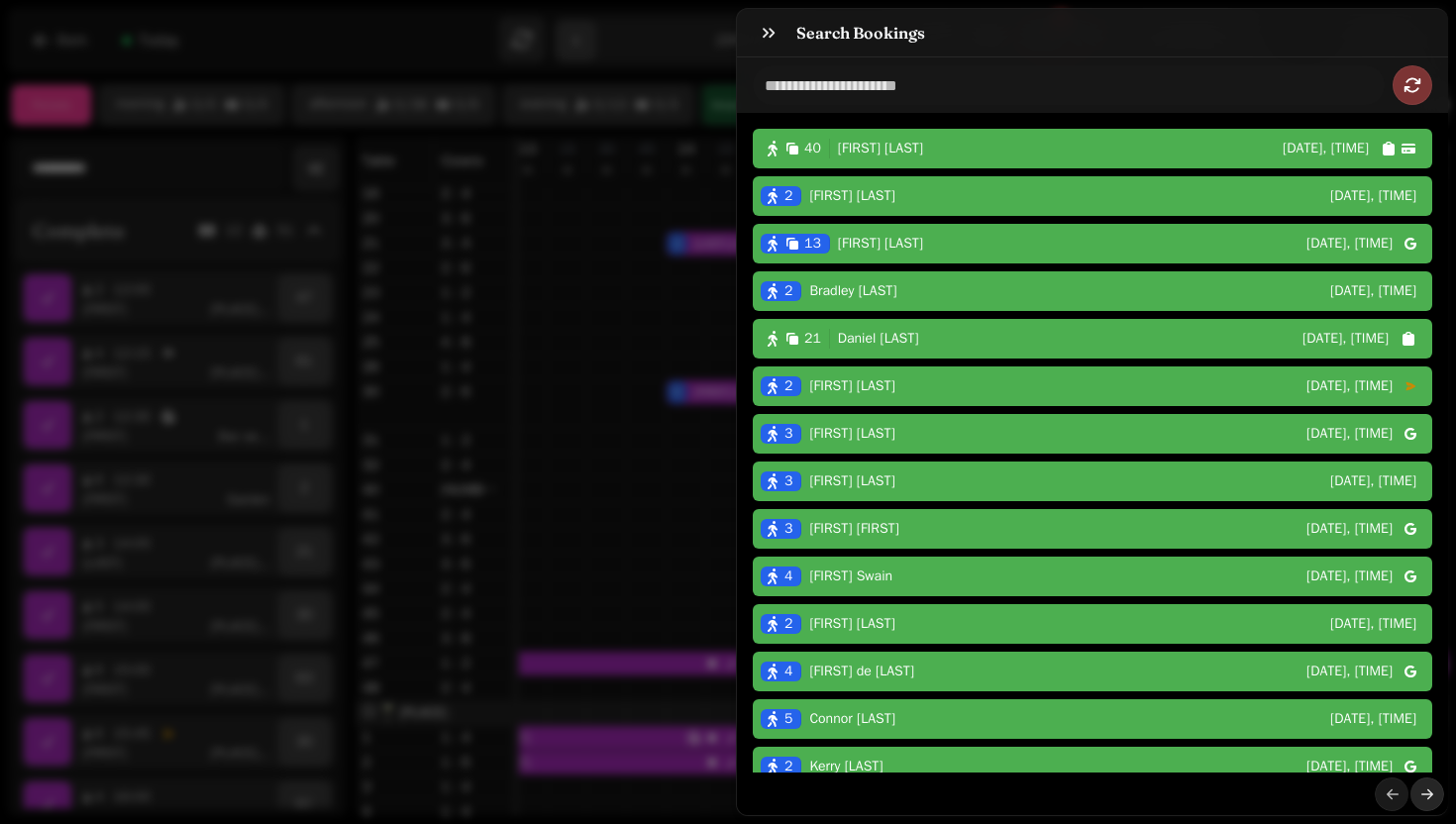click at bounding box center [1427, 794] 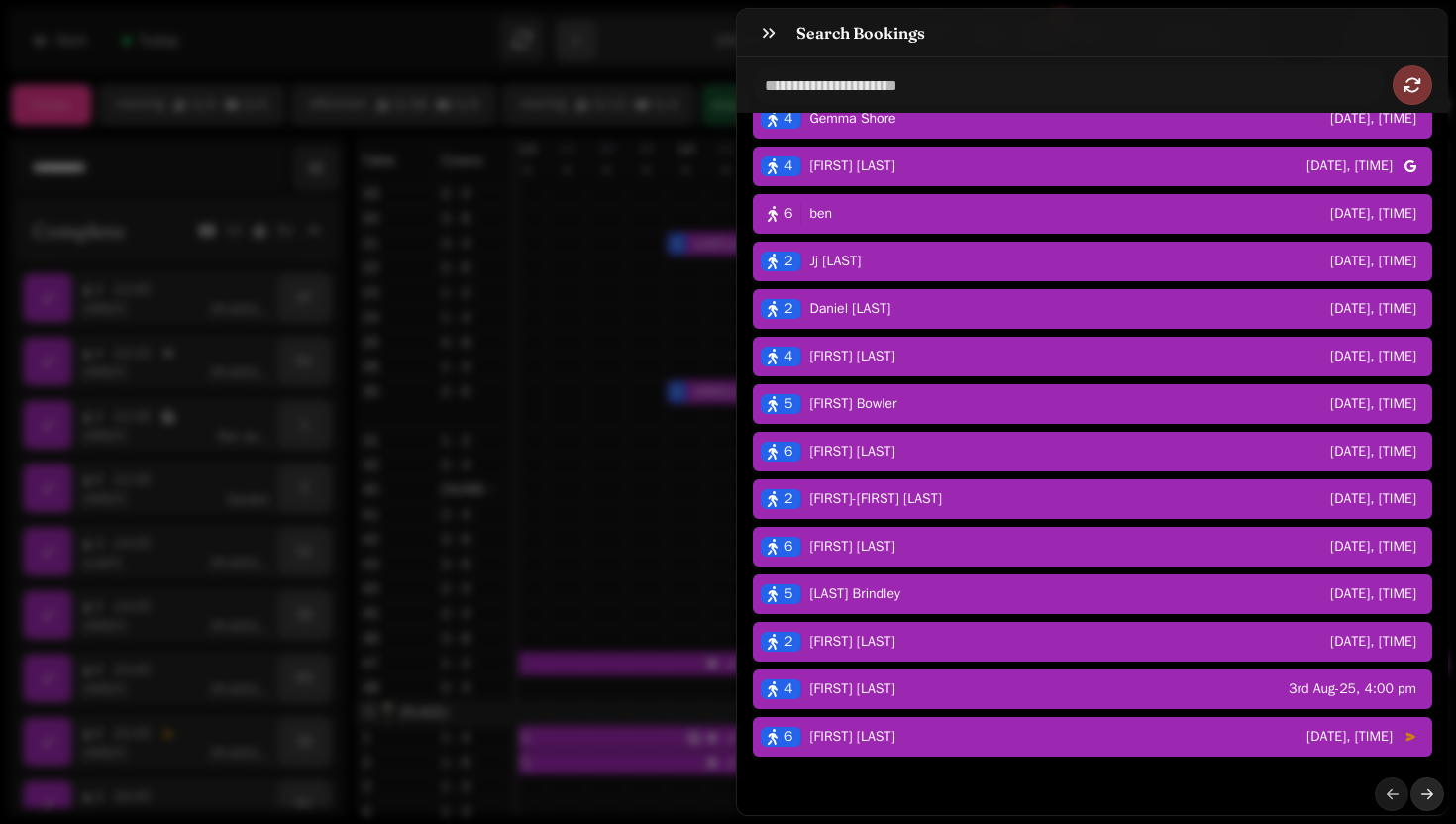 click 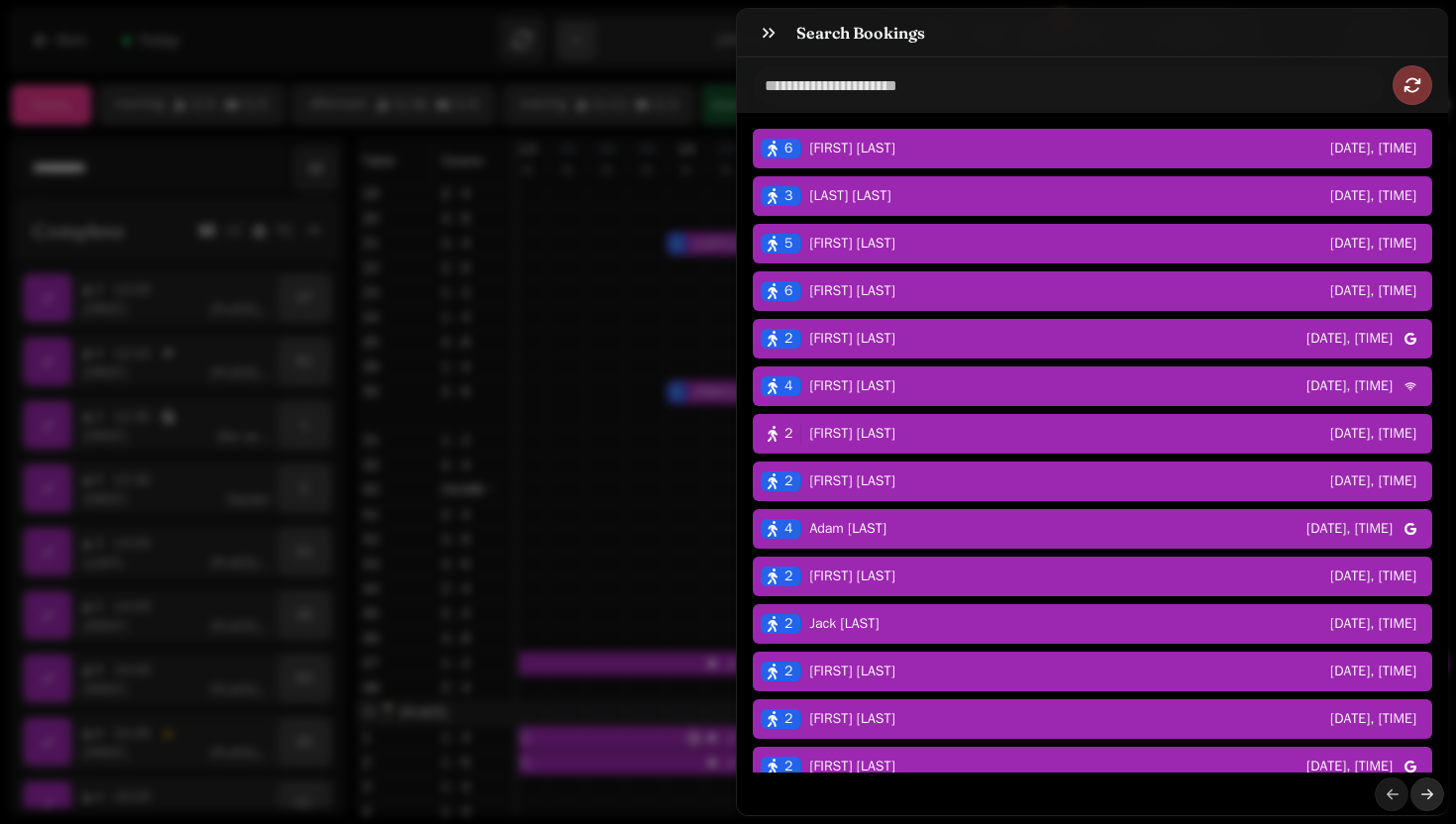 click 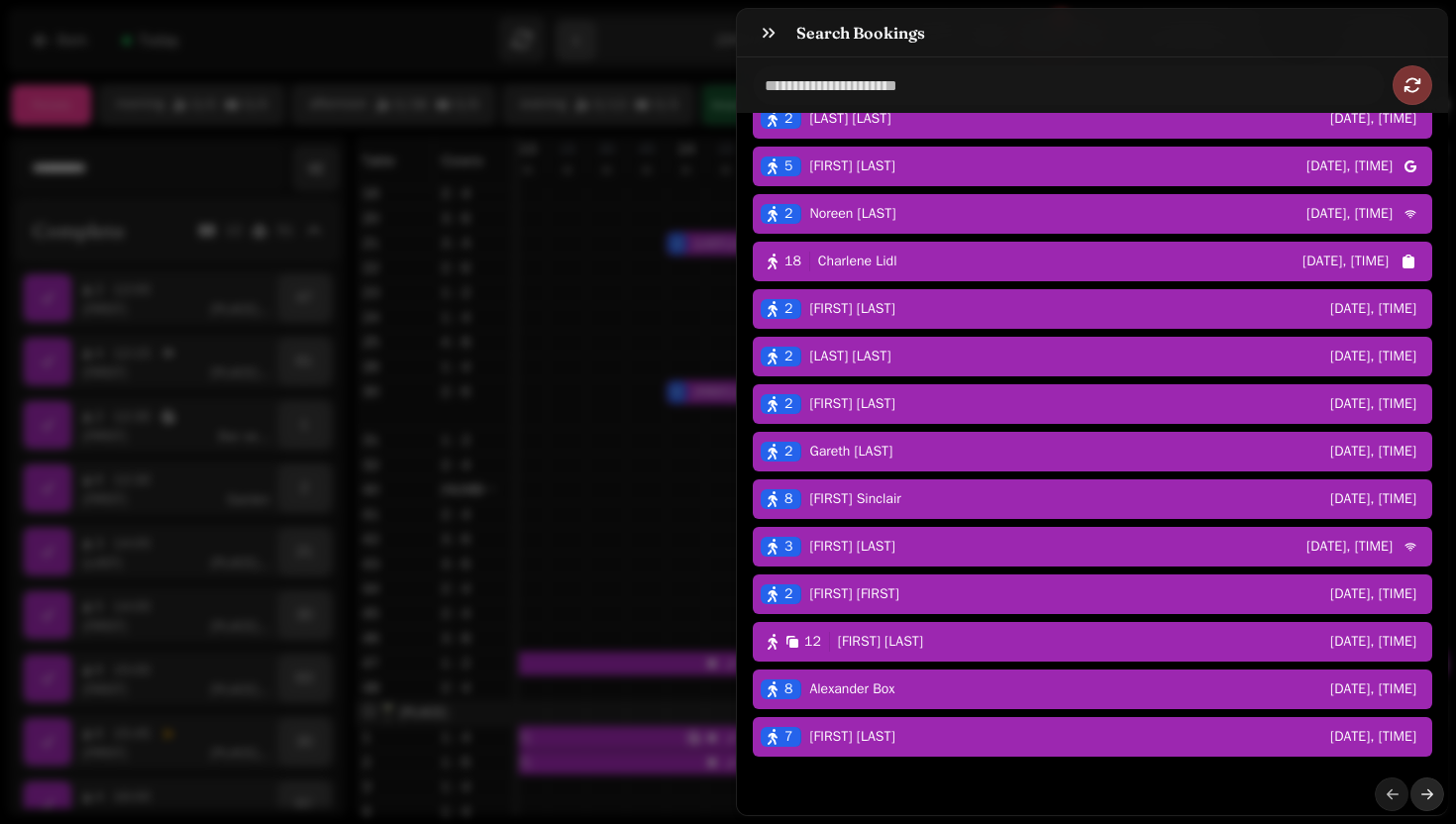 click 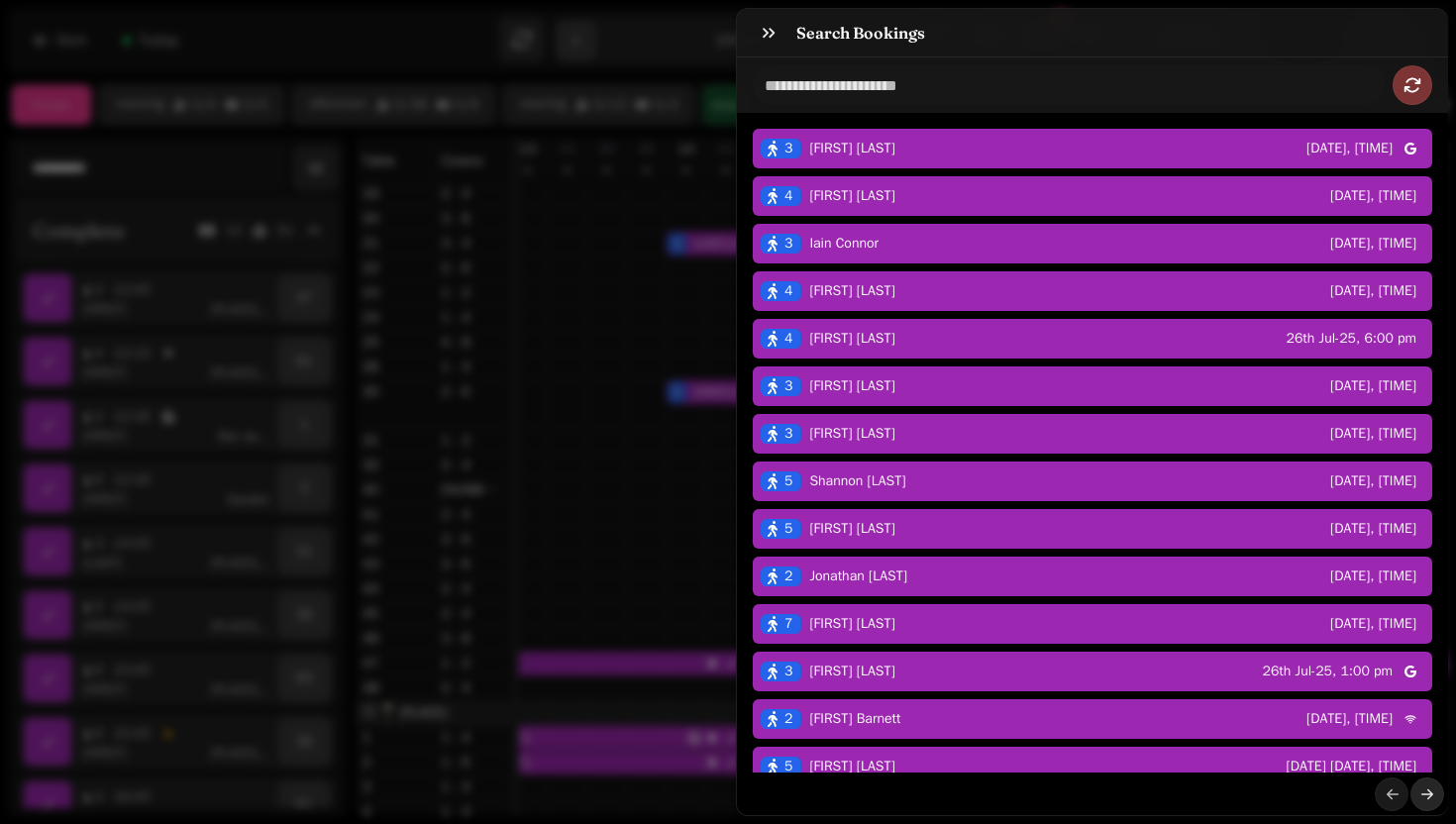 click 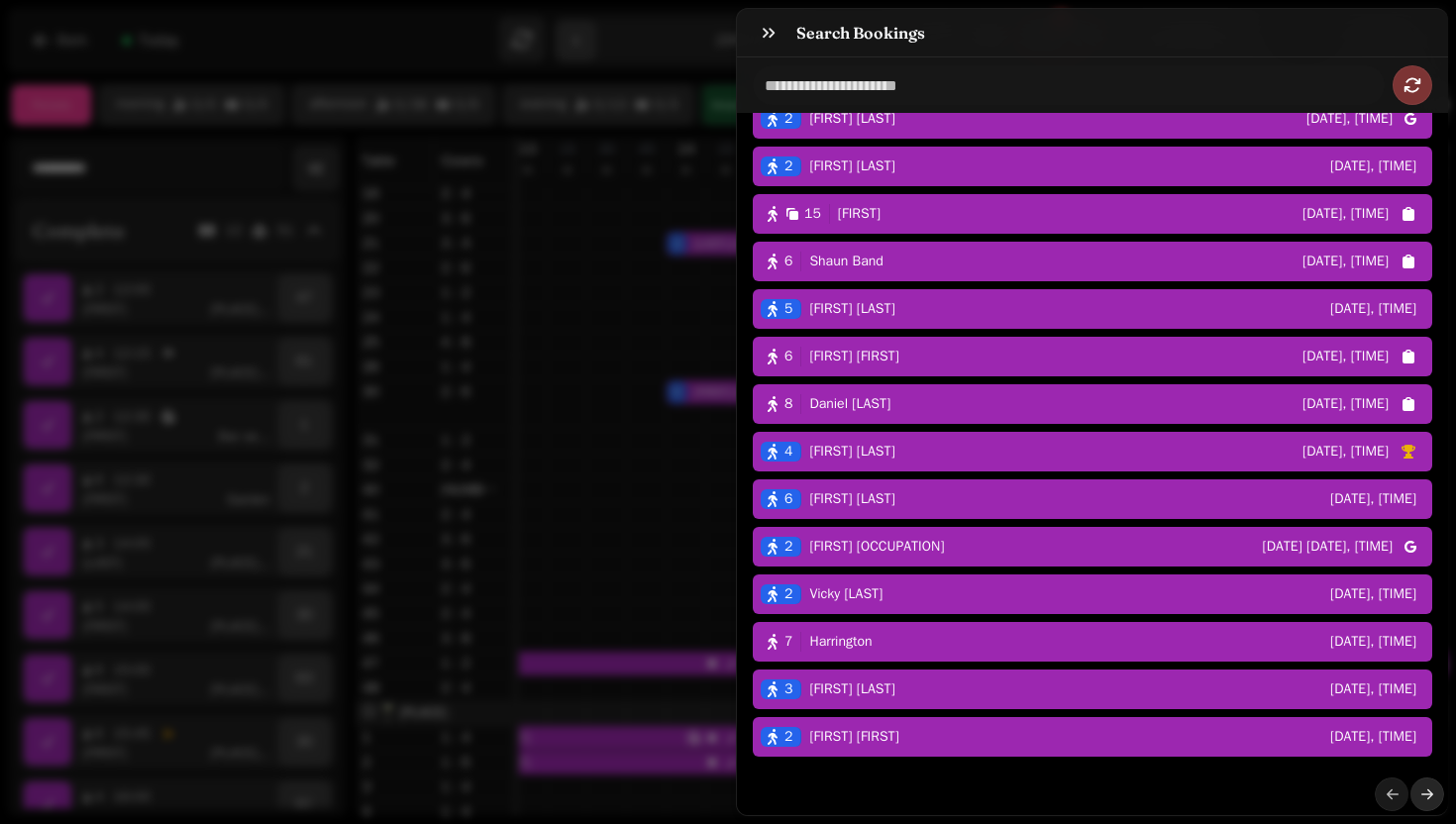 click at bounding box center [1427, 794] 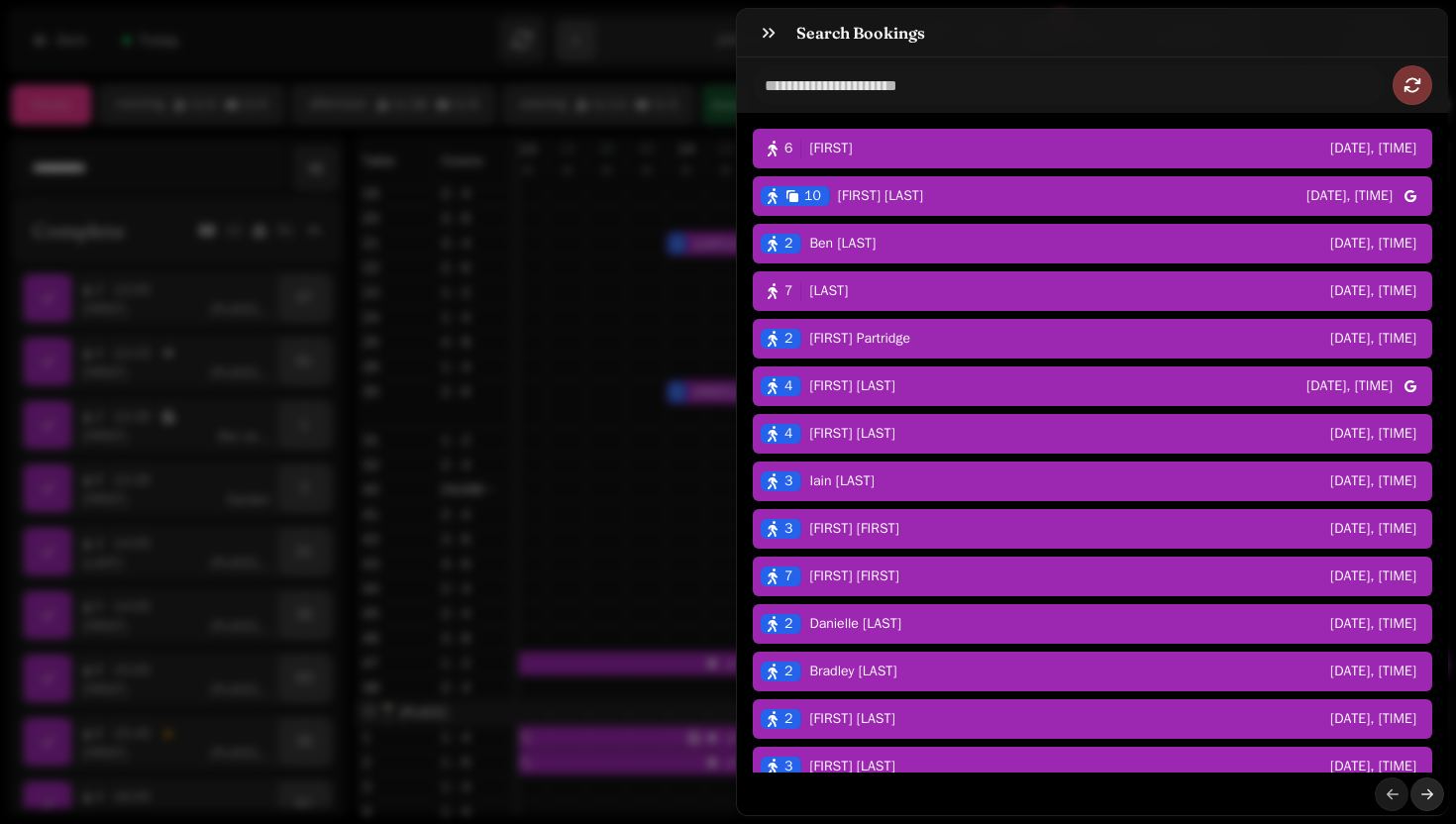 click at bounding box center [1427, 794] 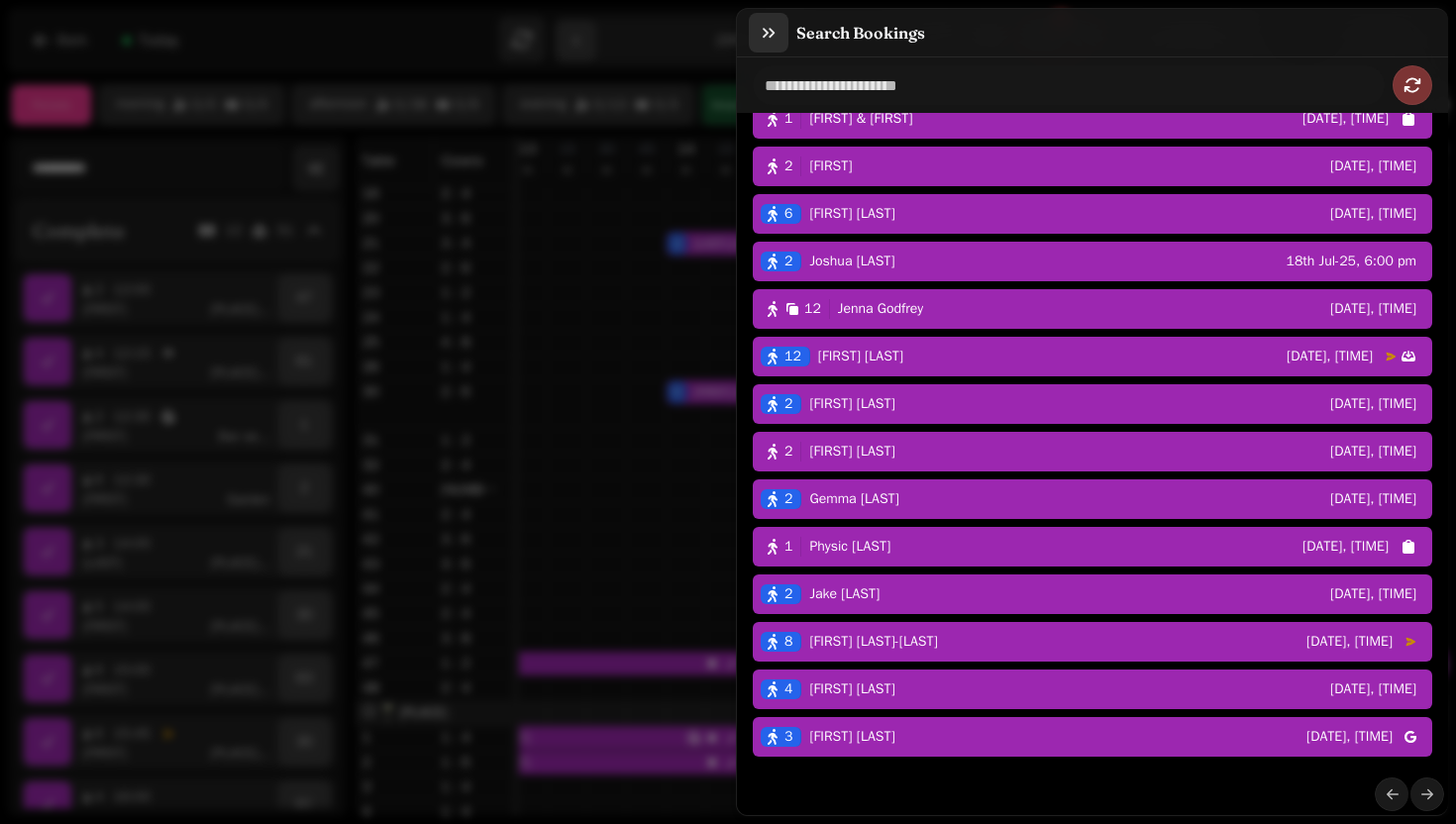 click 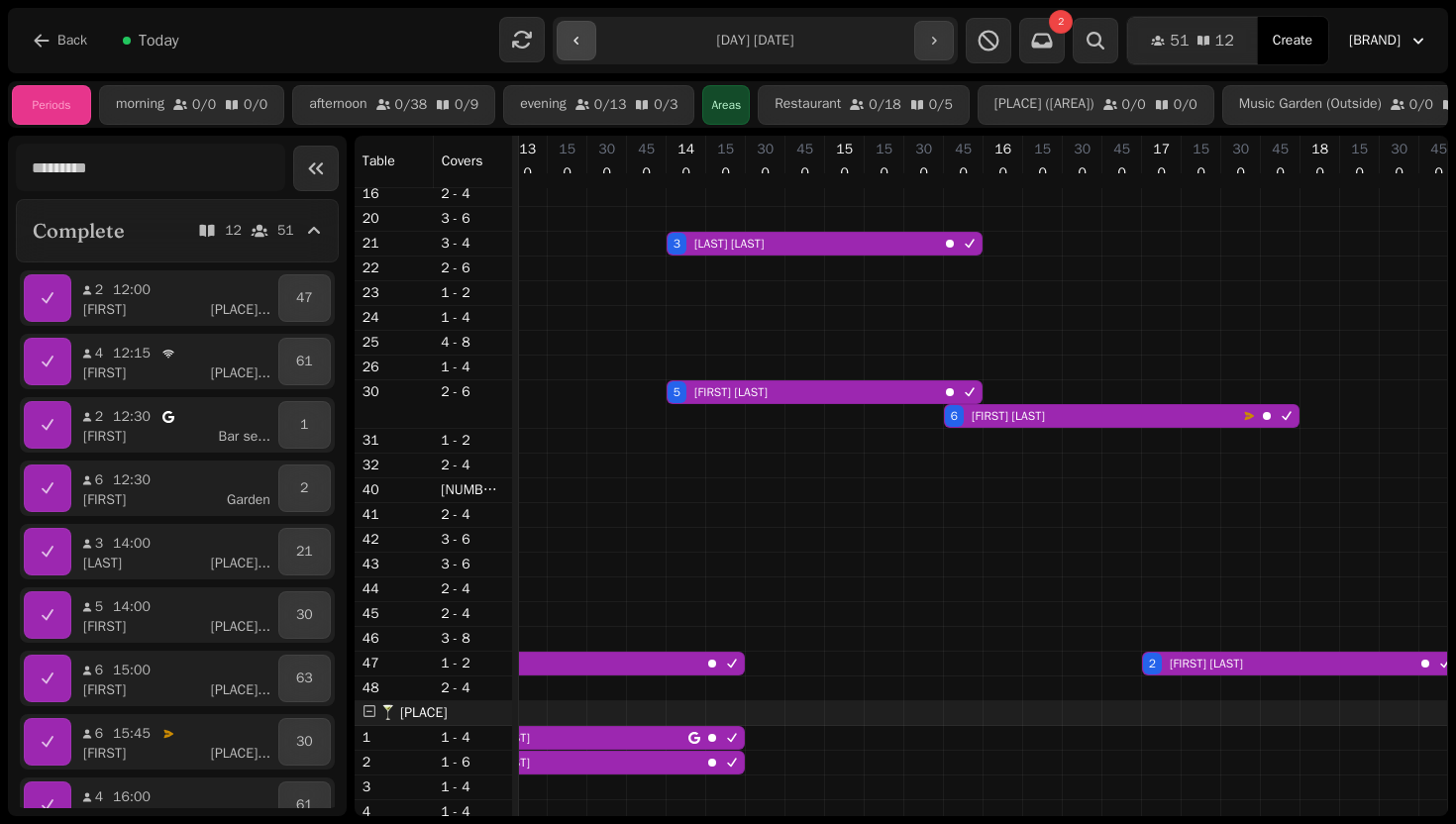 click at bounding box center (576, 41) 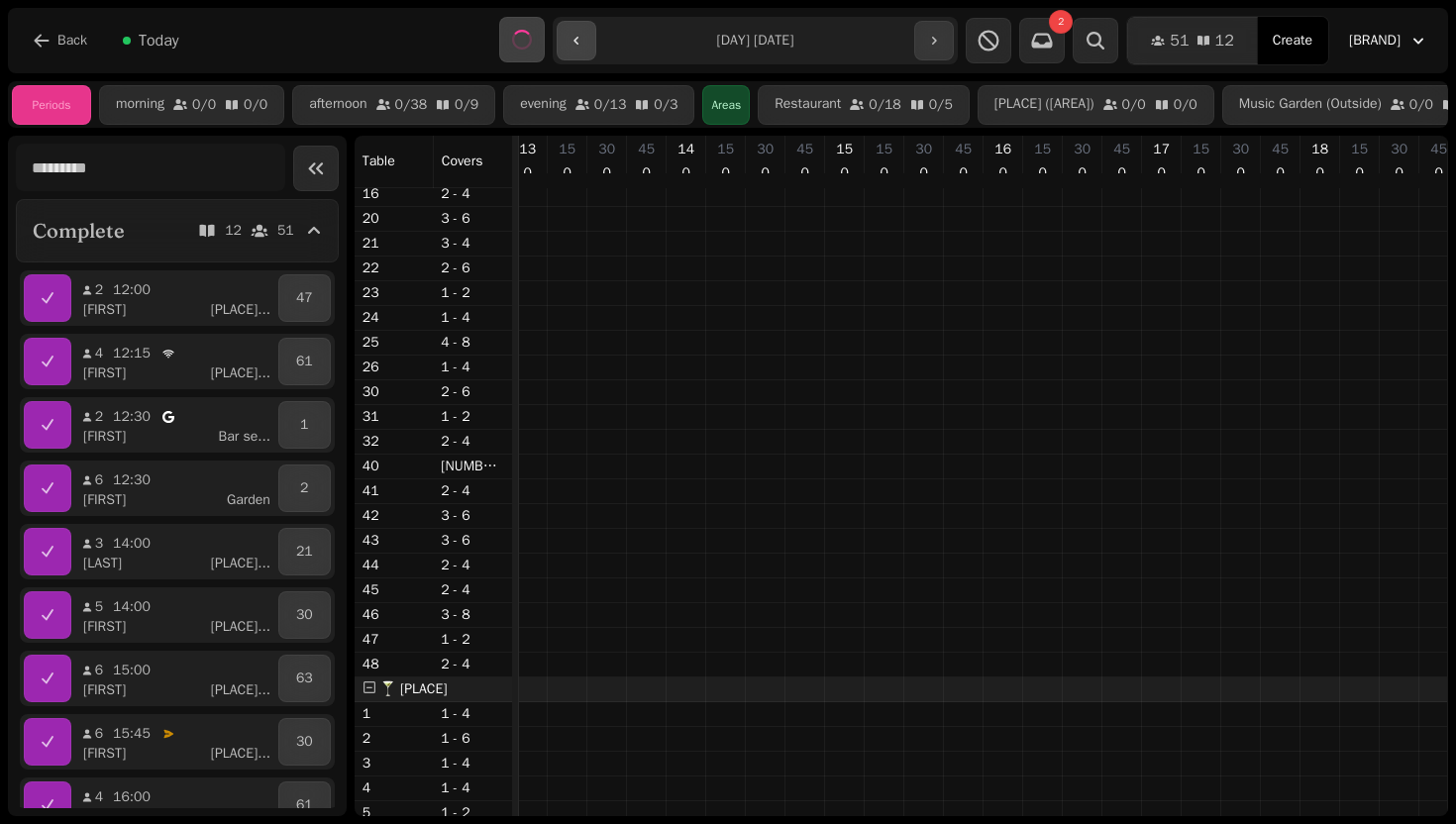 scroll, scrollTop: 0, scrollLeft: 711, axis: horizontal 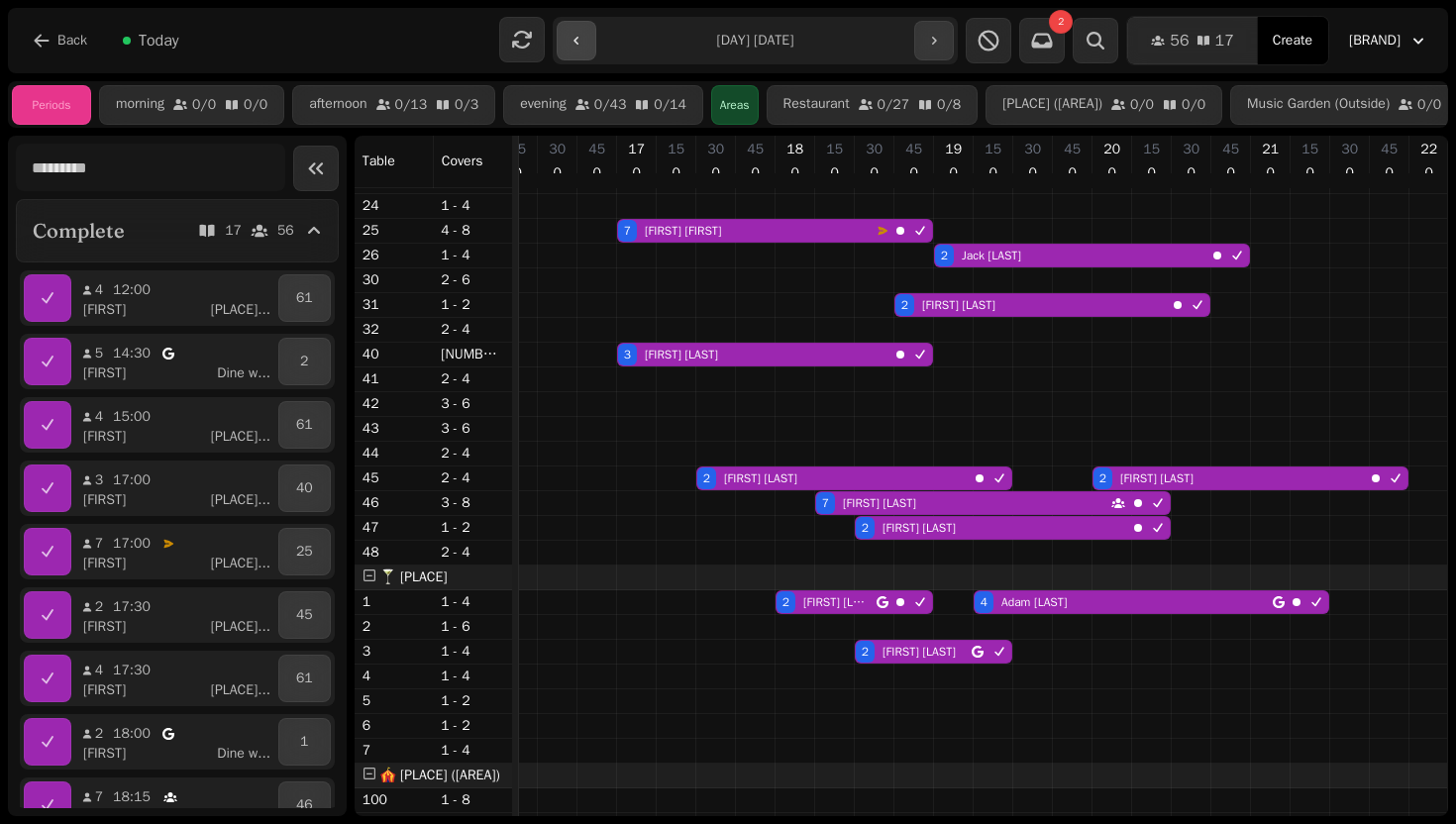 click 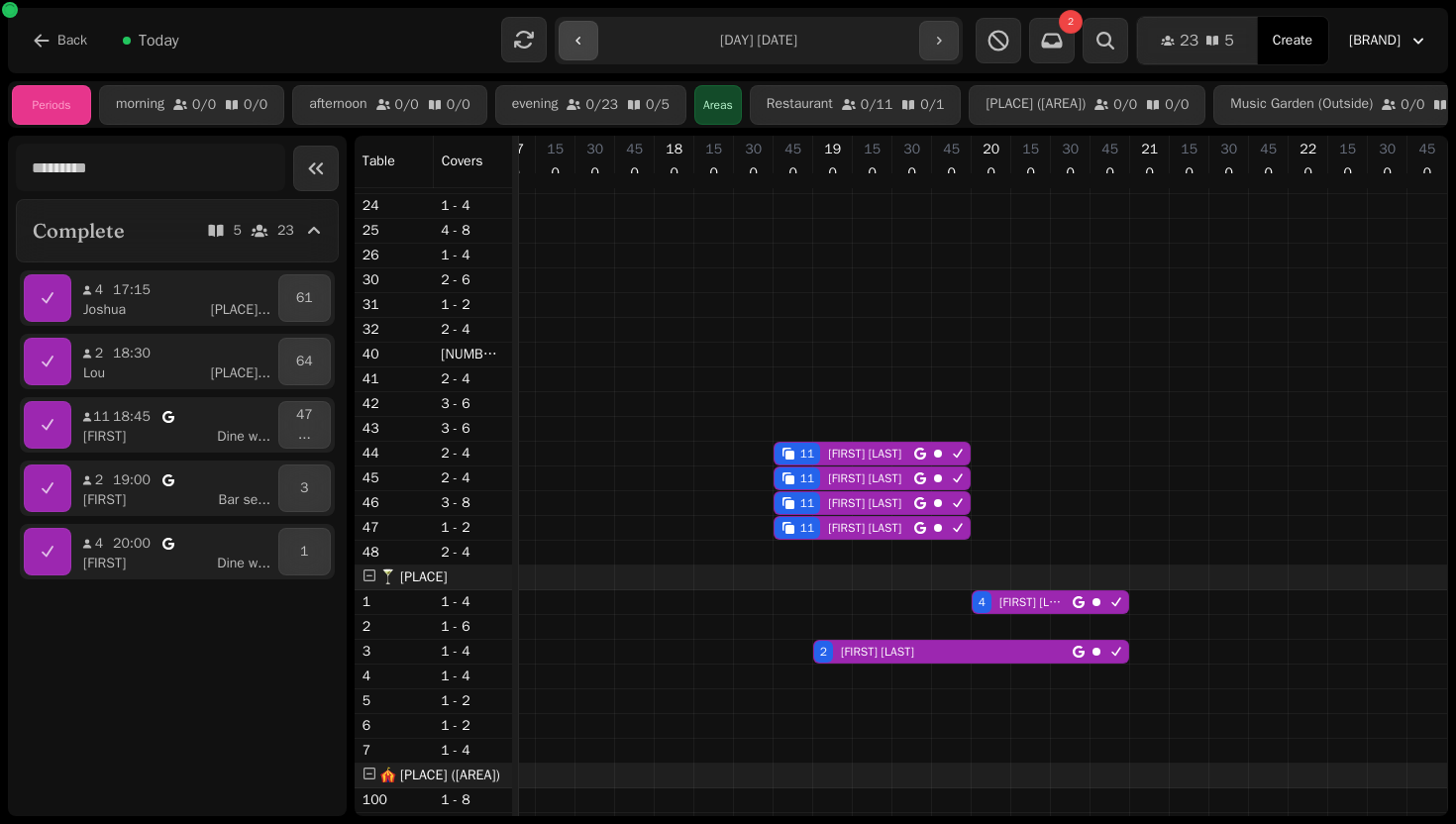 click 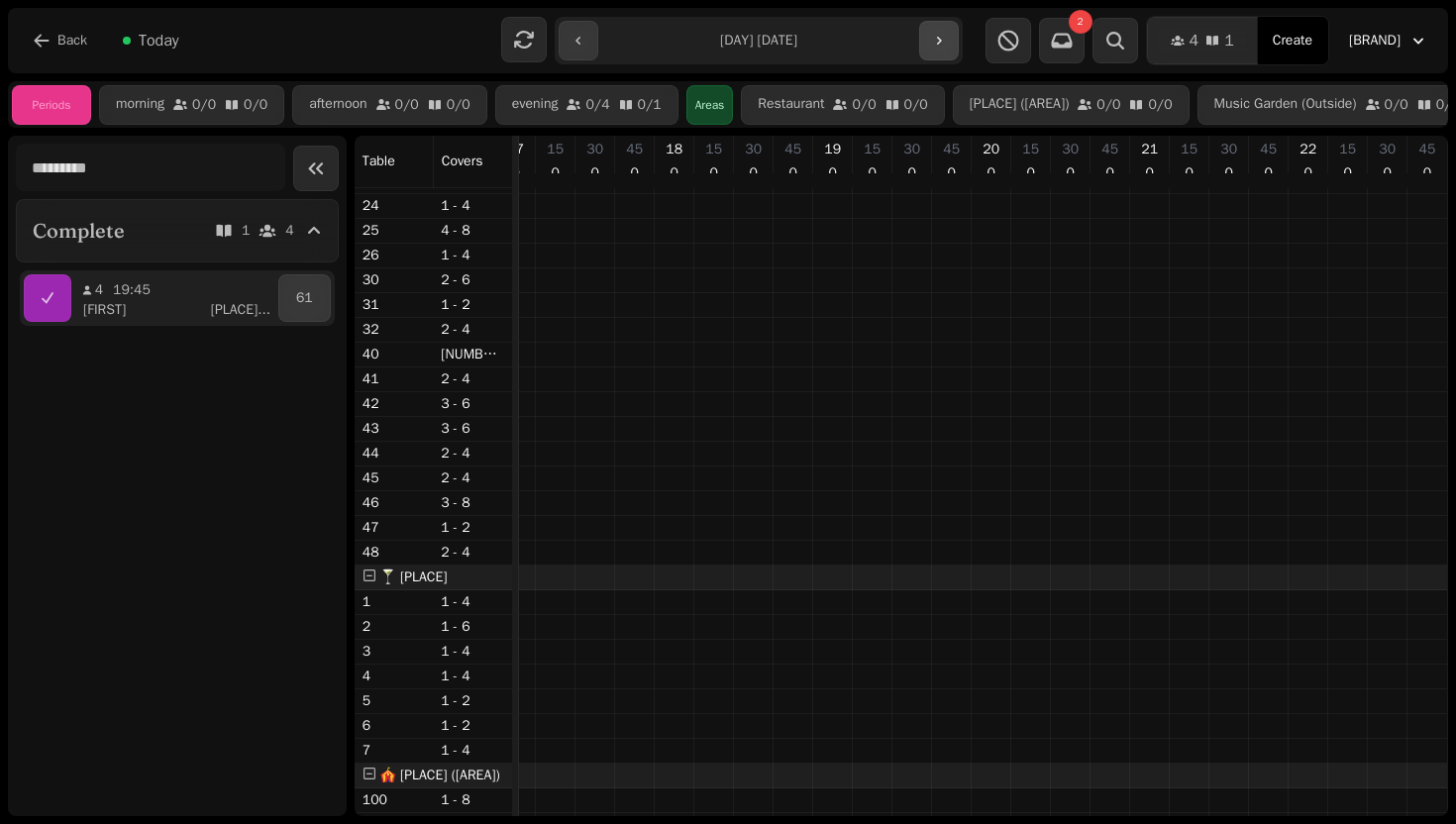 click 